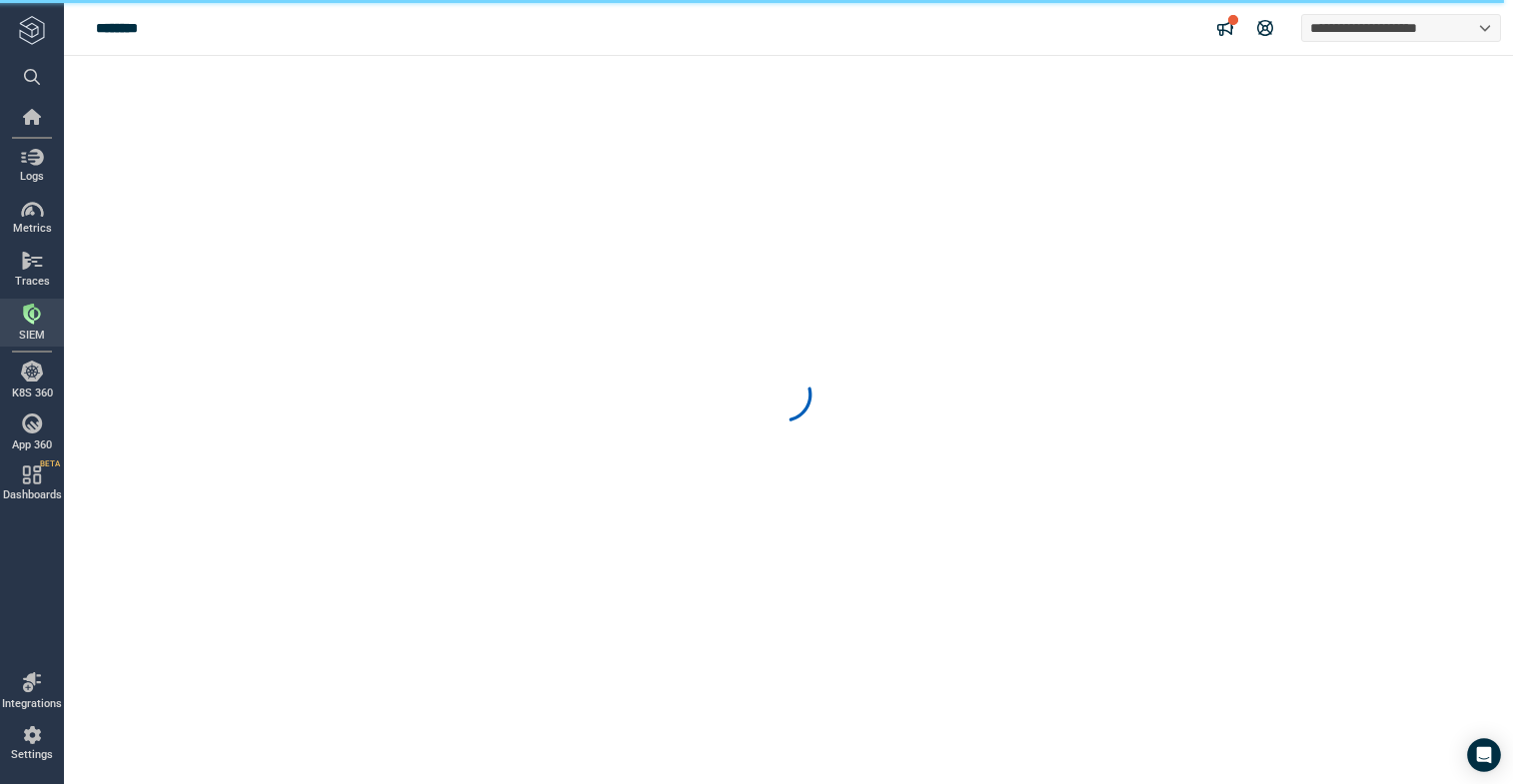 scroll, scrollTop: 0, scrollLeft: 0, axis: both 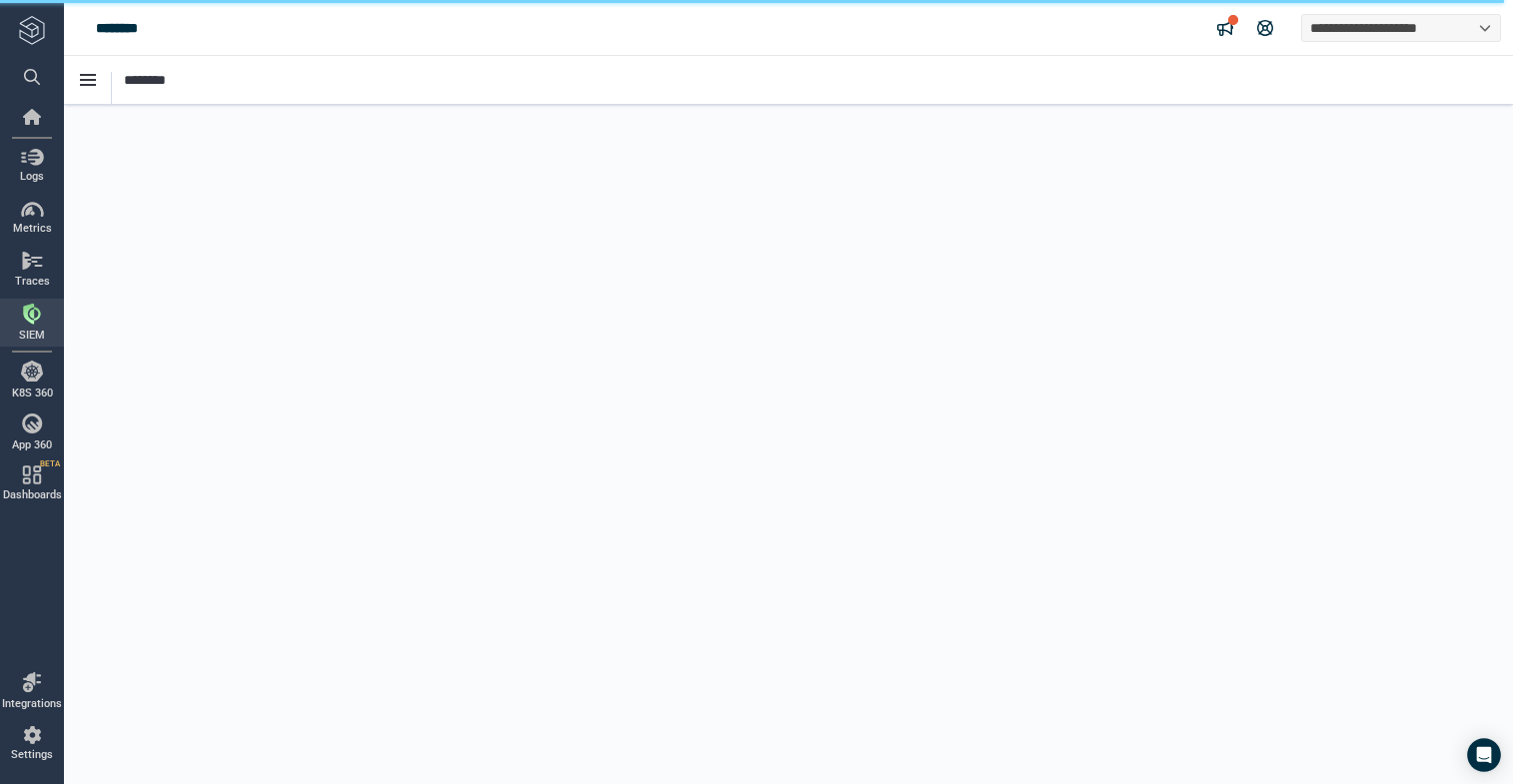 type on "*" 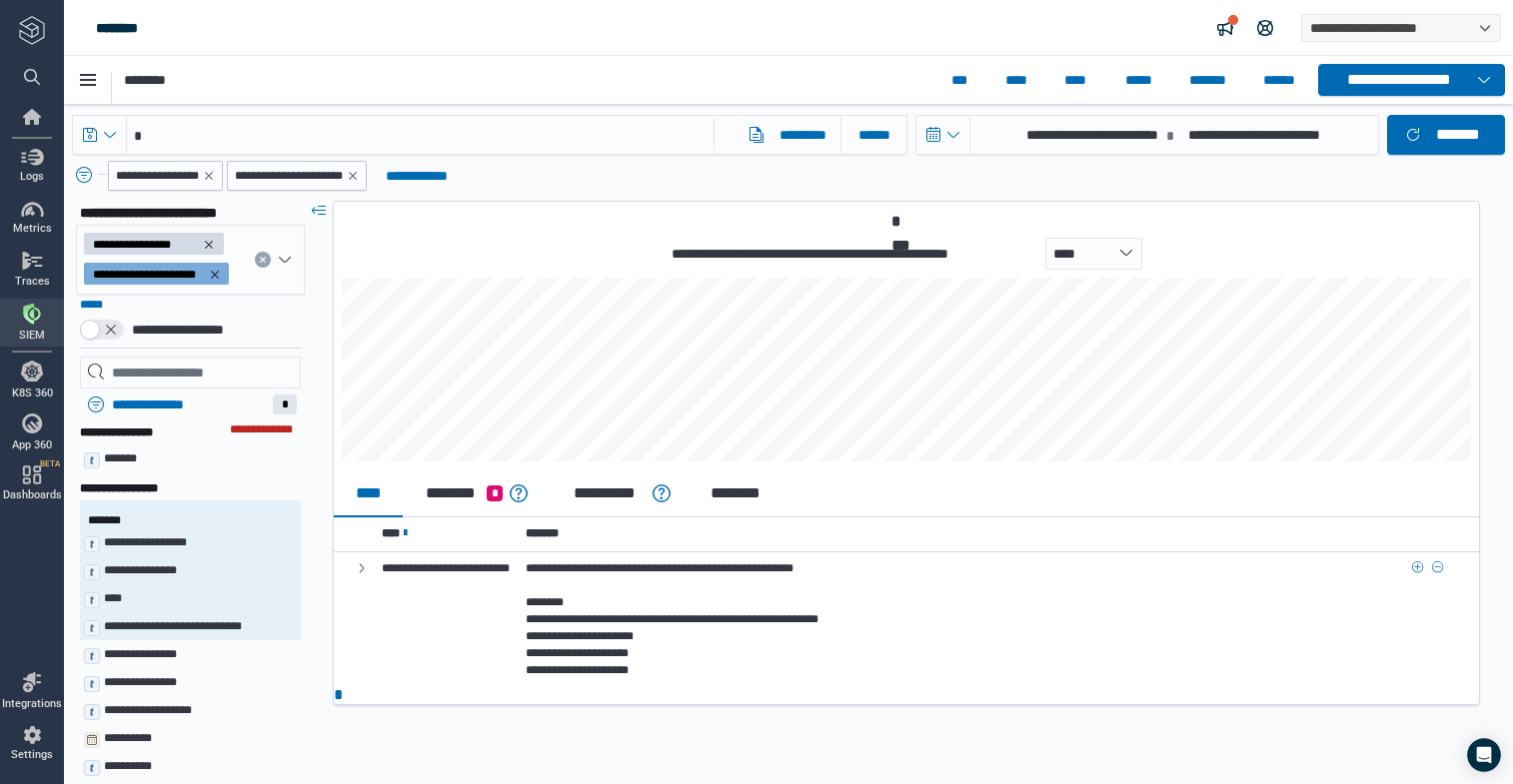 click on "**********" at bounding box center (755, 722) 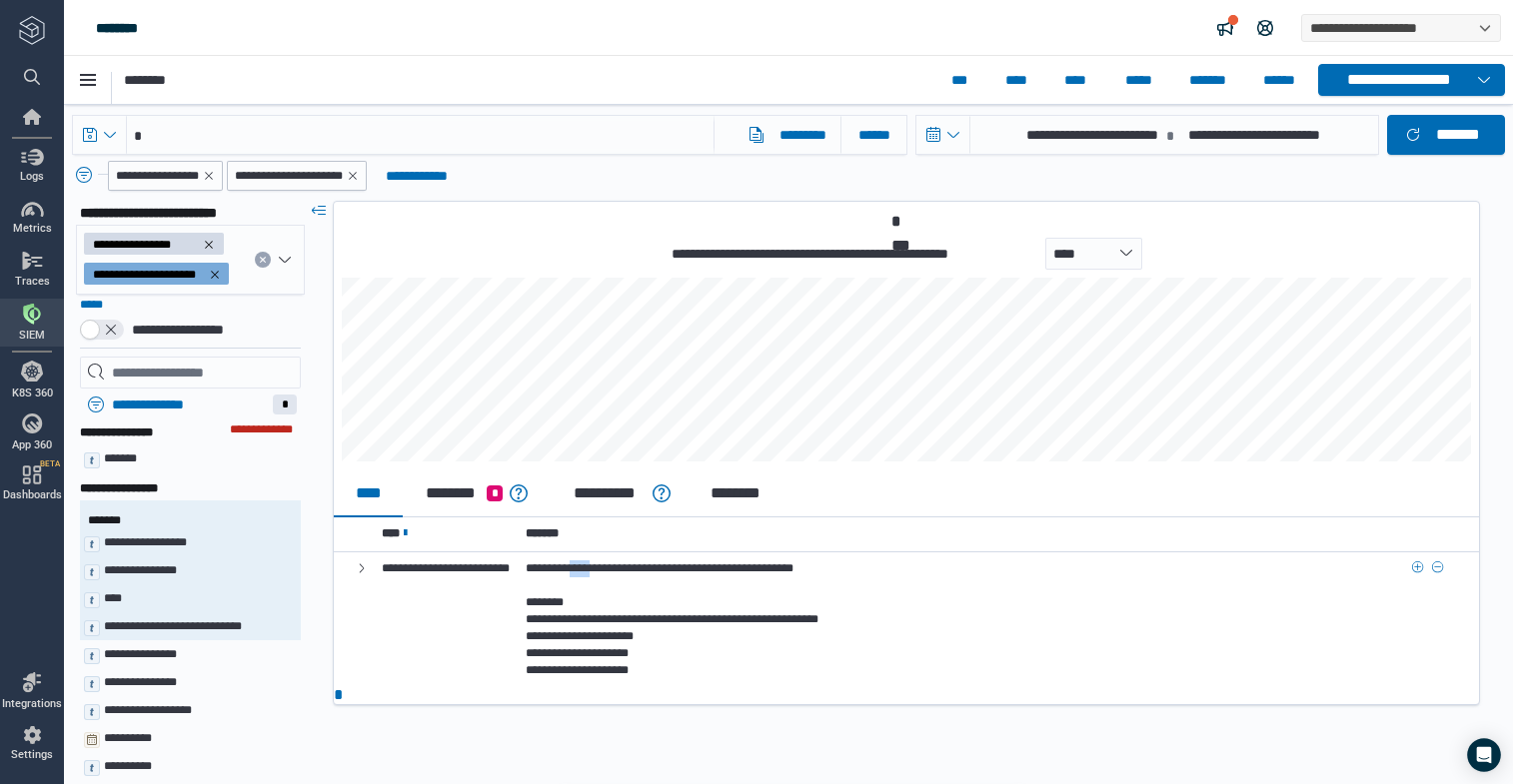 click on "**********" at bounding box center (755, 722) 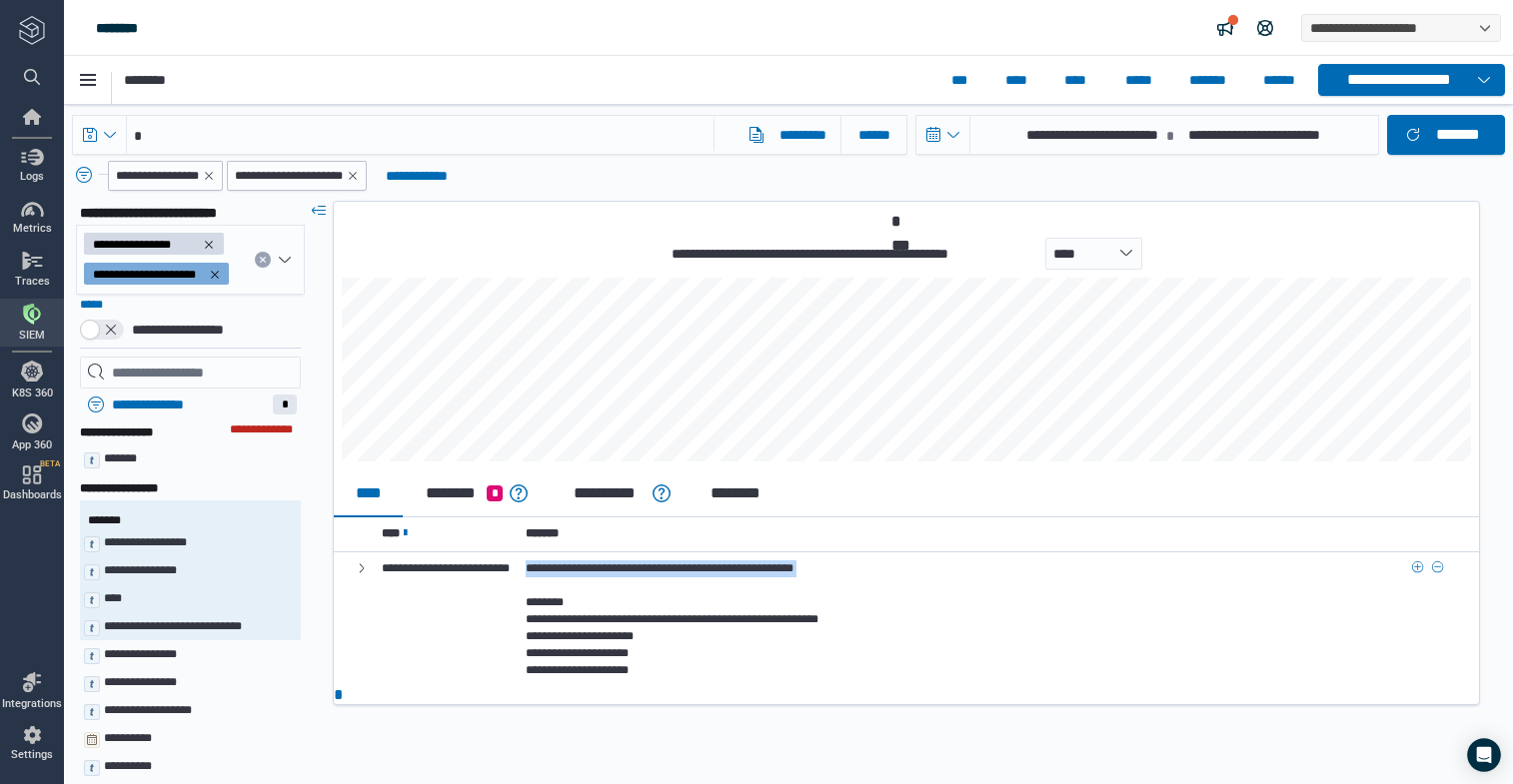 click on "**********" at bounding box center (755, 722) 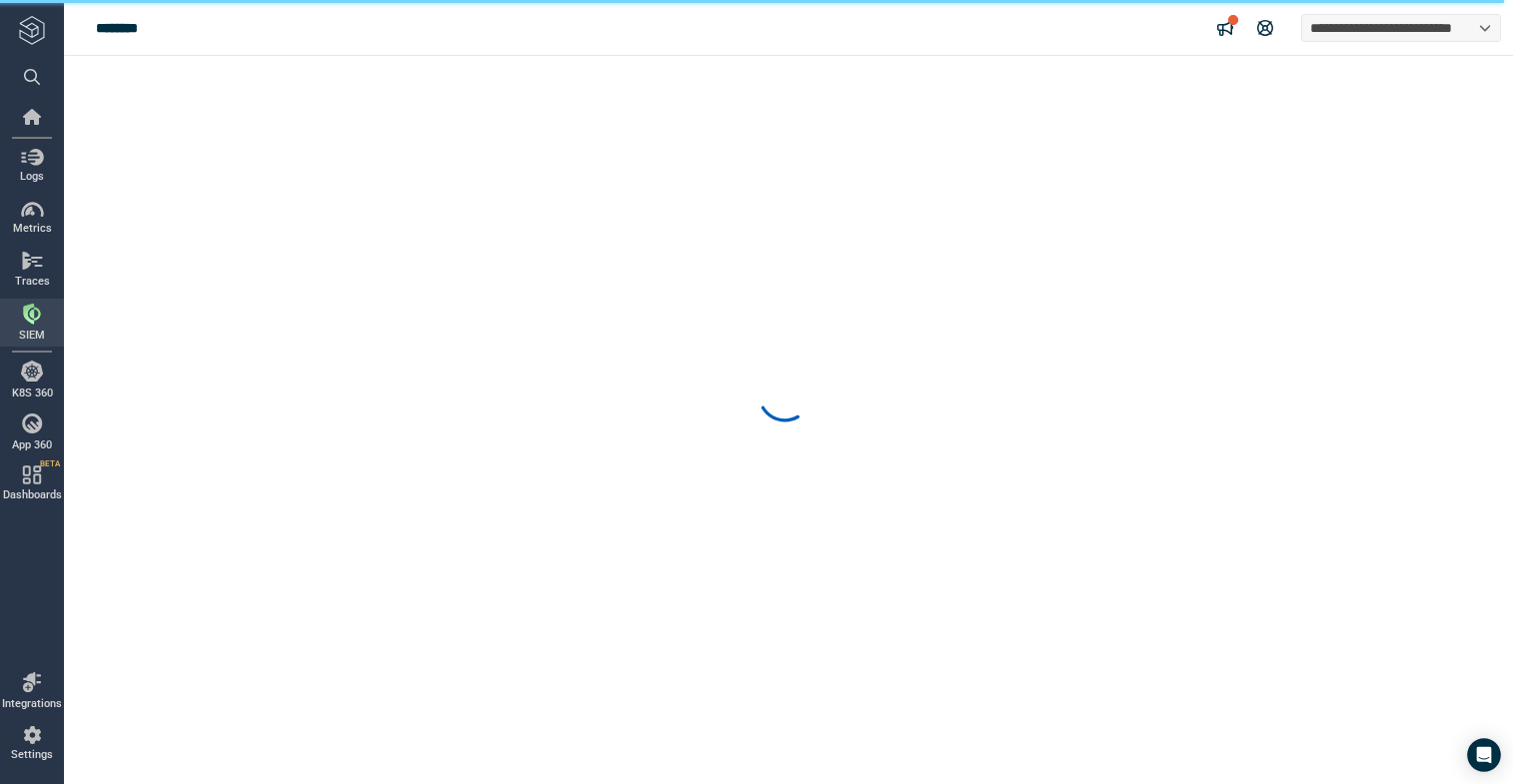 scroll, scrollTop: 0, scrollLeft: 0, axis: both 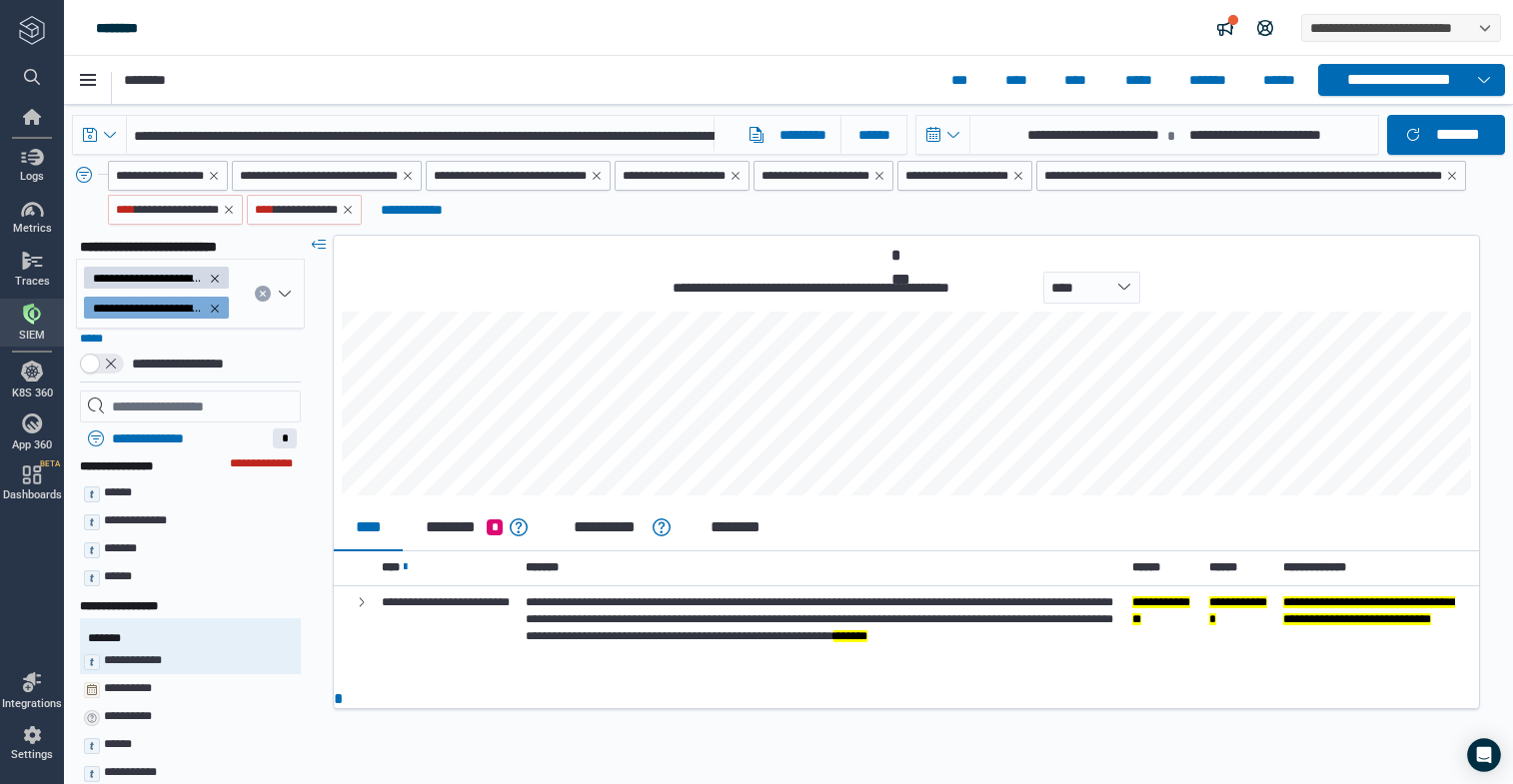 drag, startPoint x: 949, startPoint y: 726, endPoint x: 743, endPoint y: 734, distance: 206.15528 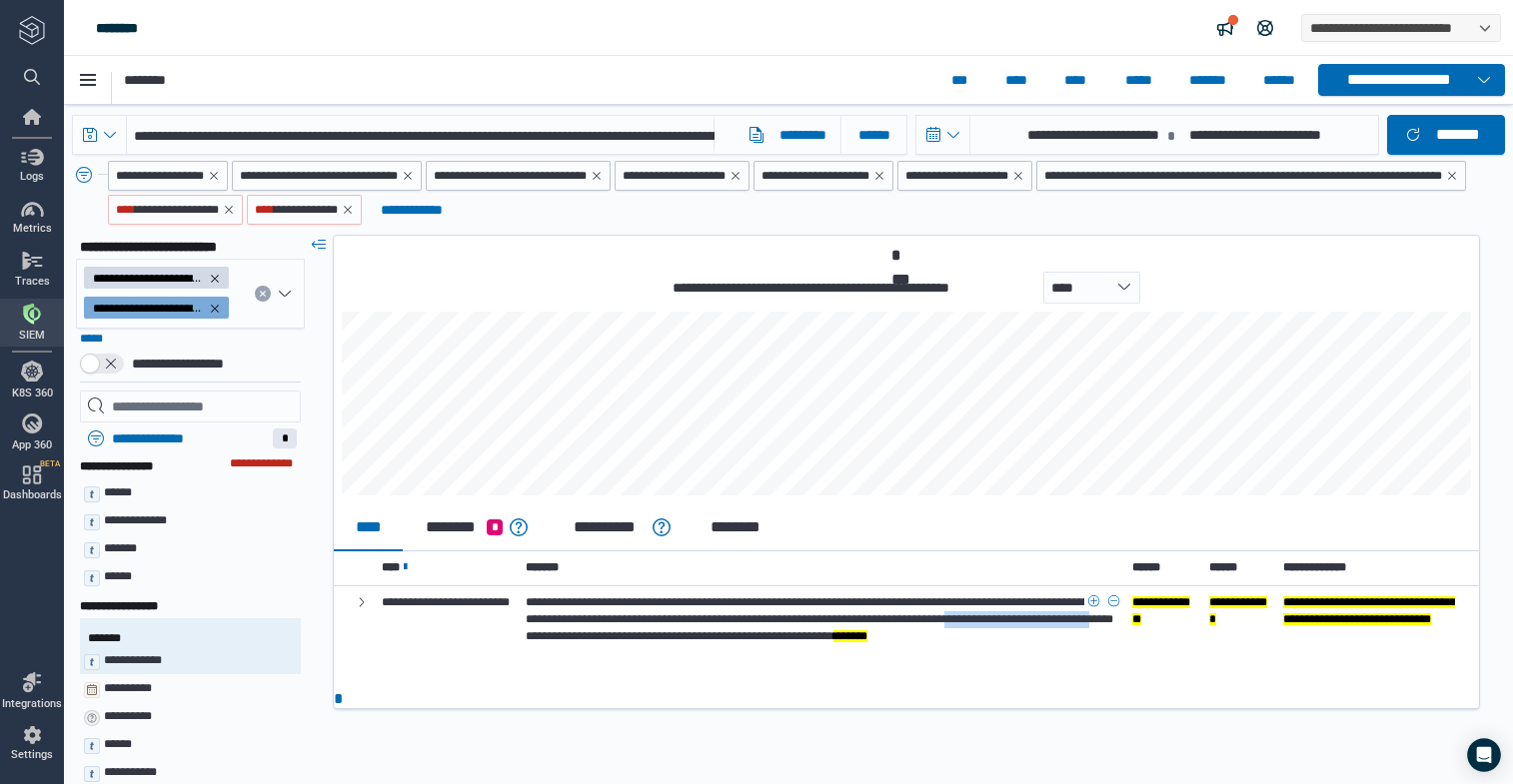 drag, startPoint x: 631, startPoint y: 655, endPoint x: 837, endPoint y: 646, distance: 206.19651 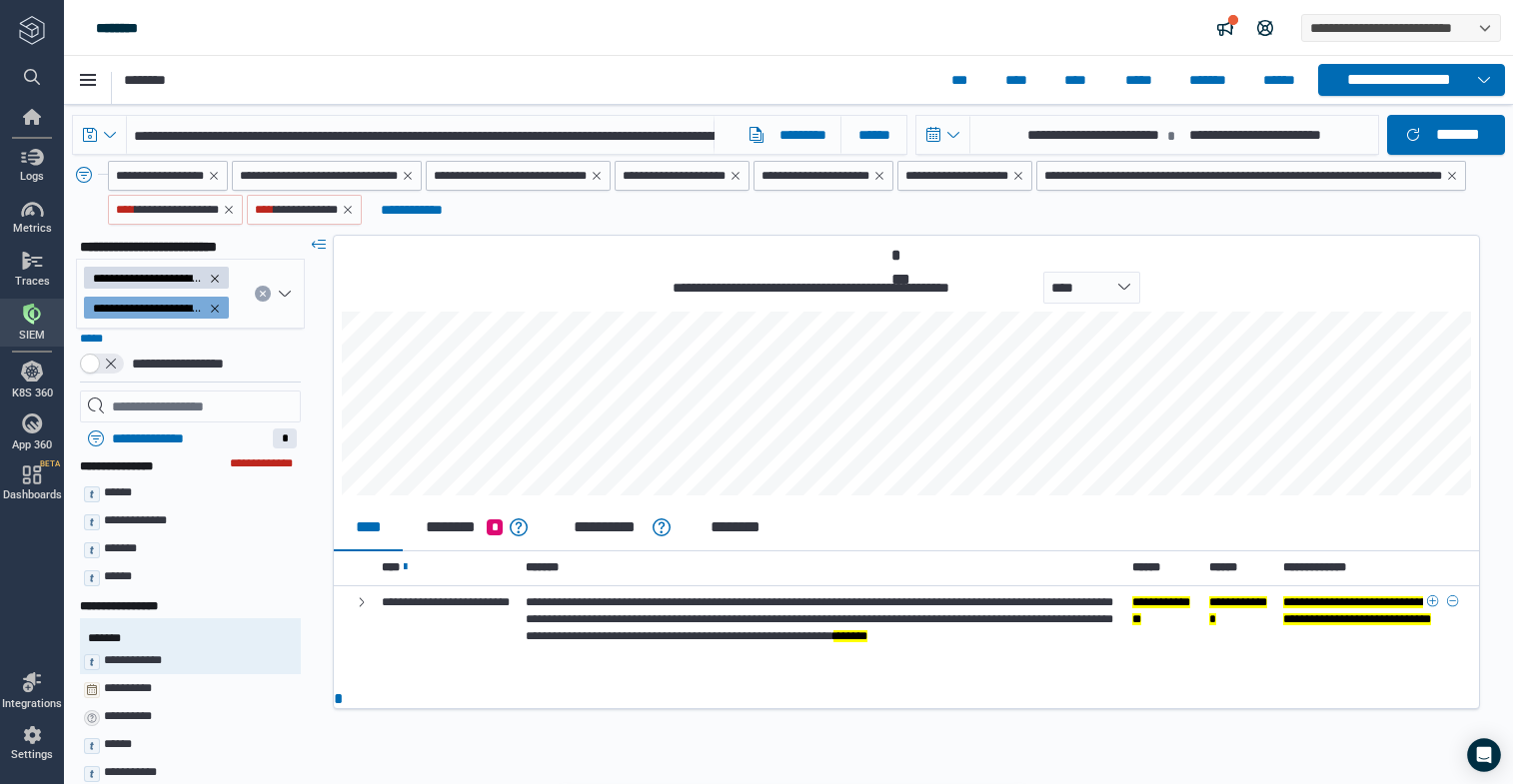 click on "**********" at bounding box center [1369, 610] 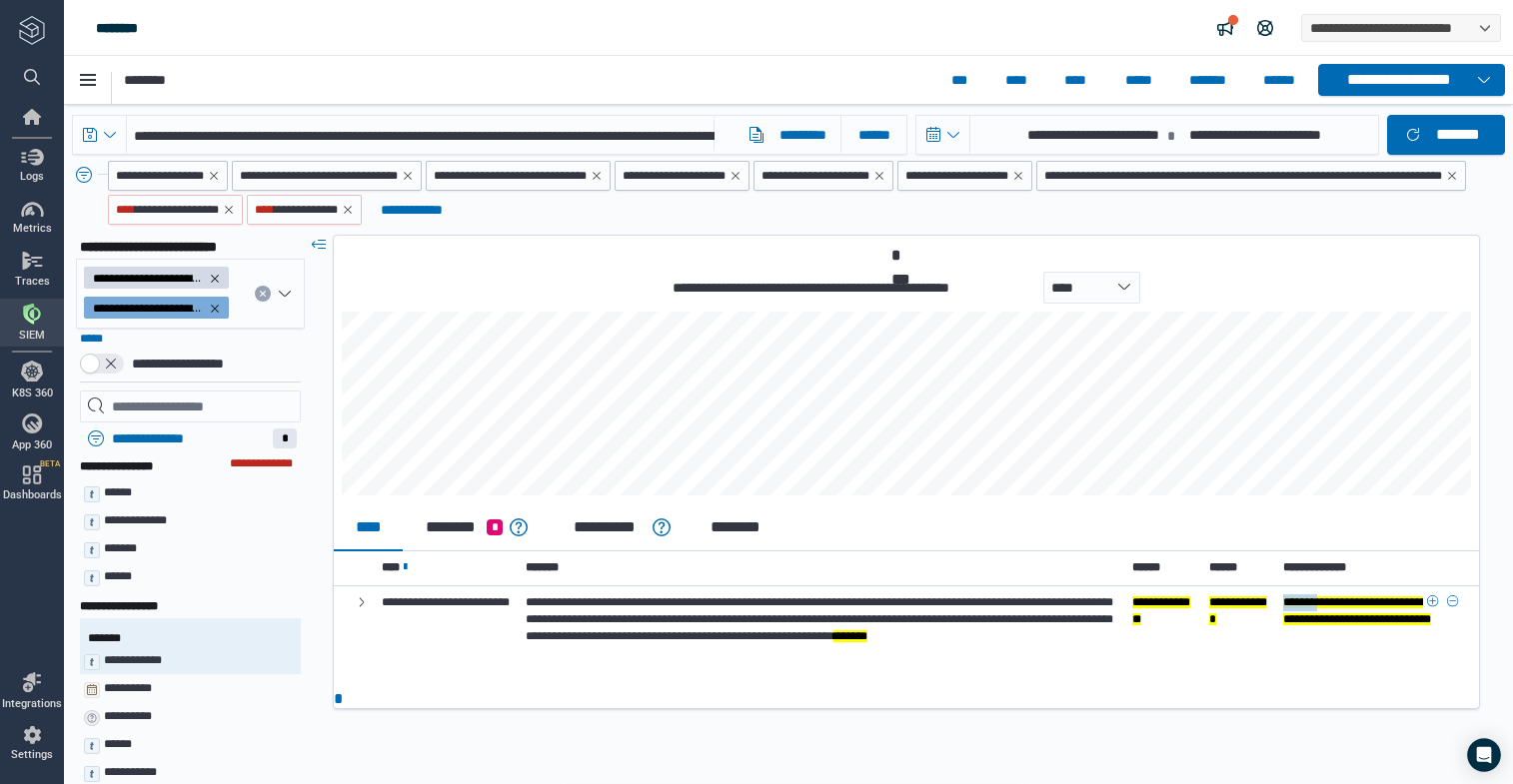 click on "**********" at bounding box center [1369, 610] 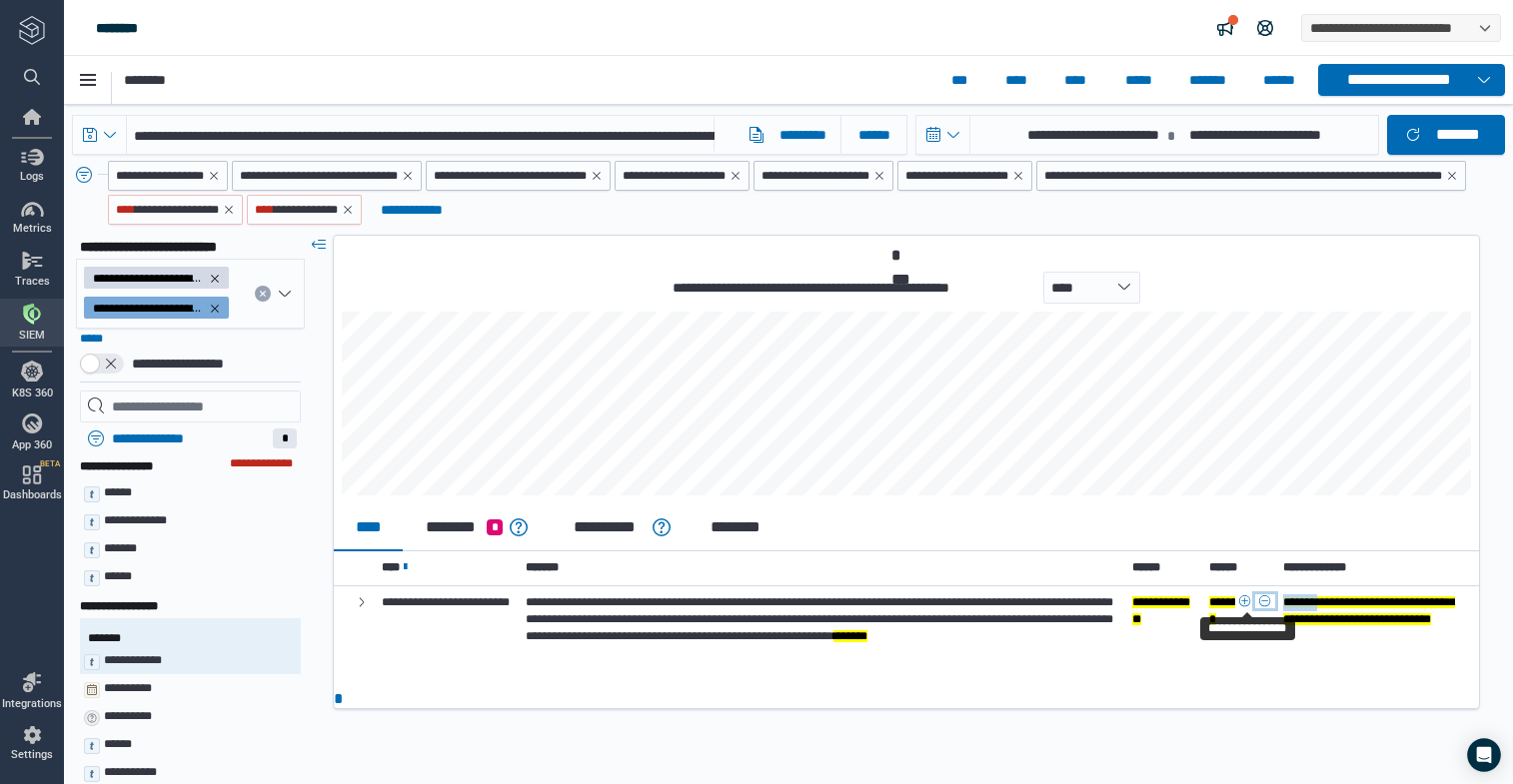 click at bounding box center (1265, 601) 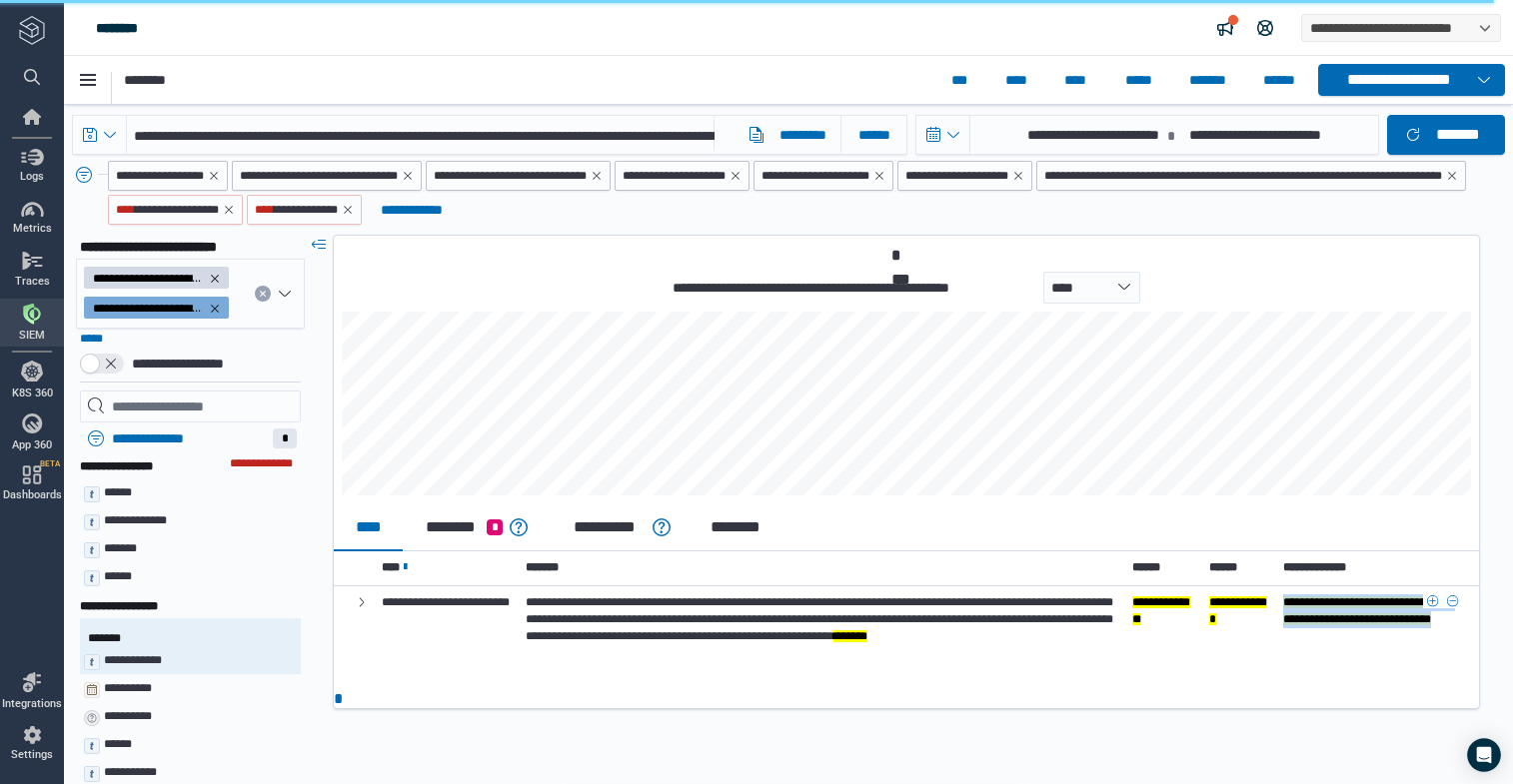 drag, startPoint x: 1261, startPoint y: 602, endPoint x: 1387, endPoint y: 659, distance: 138.29317 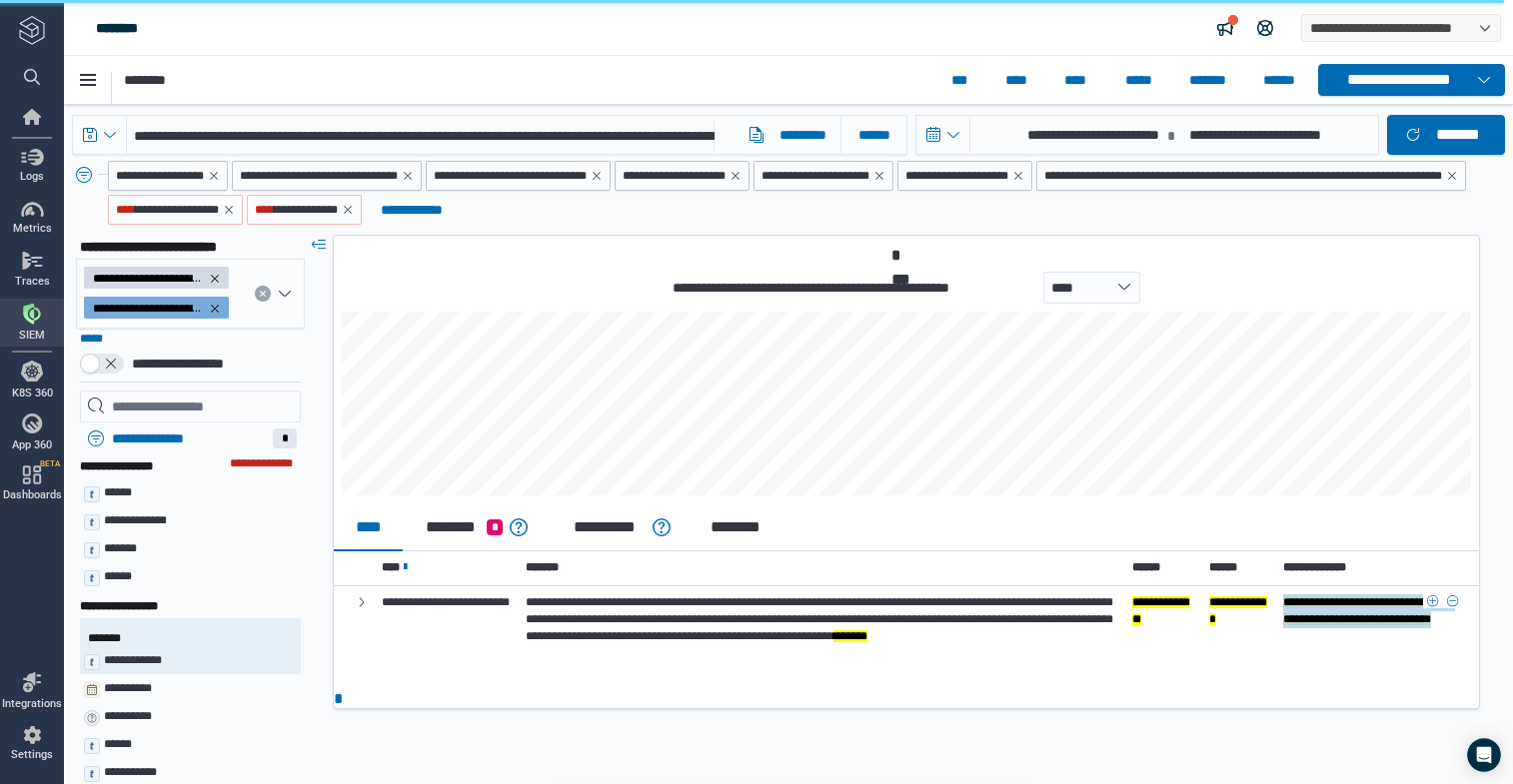 copy on "**********" 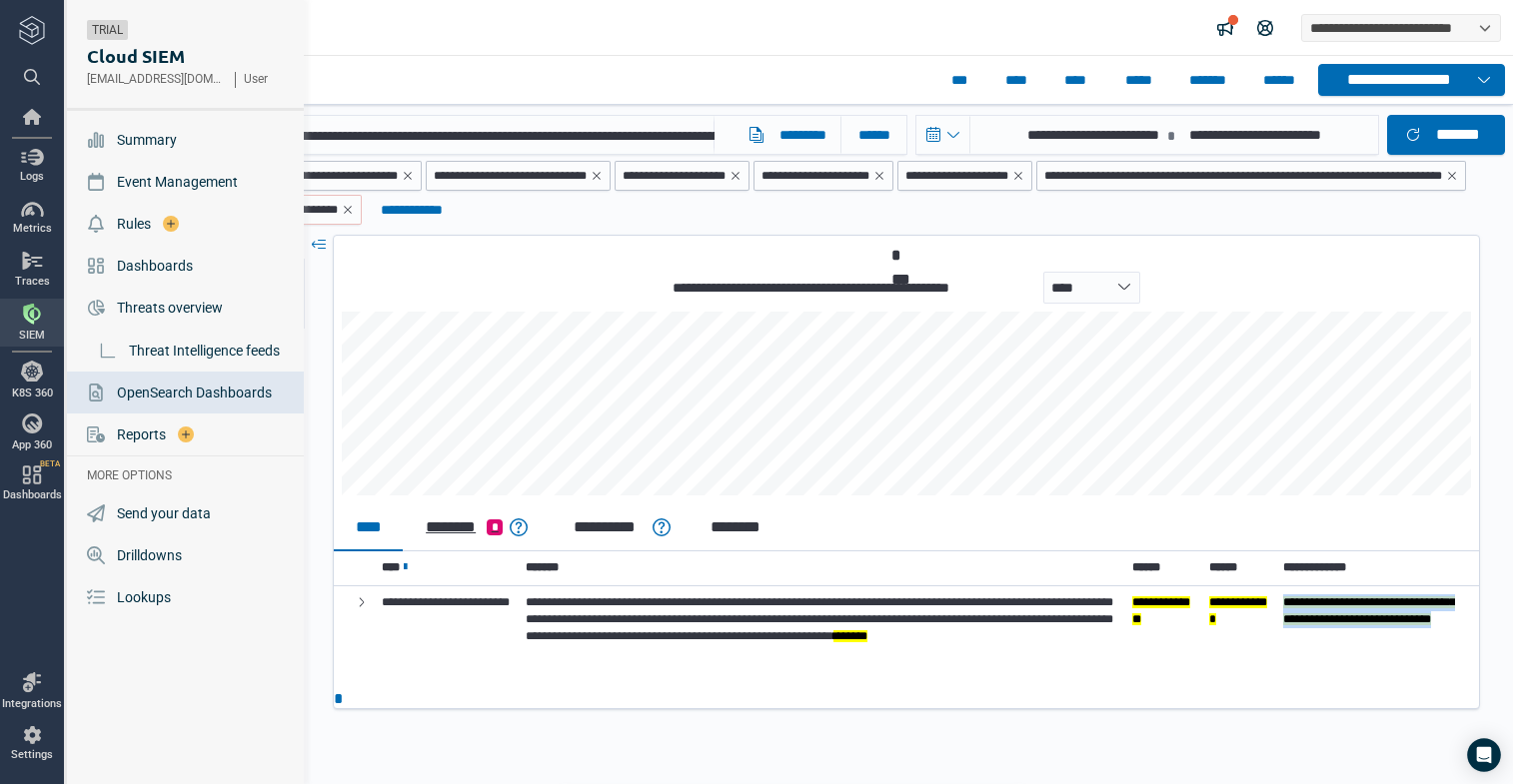 type on "*" 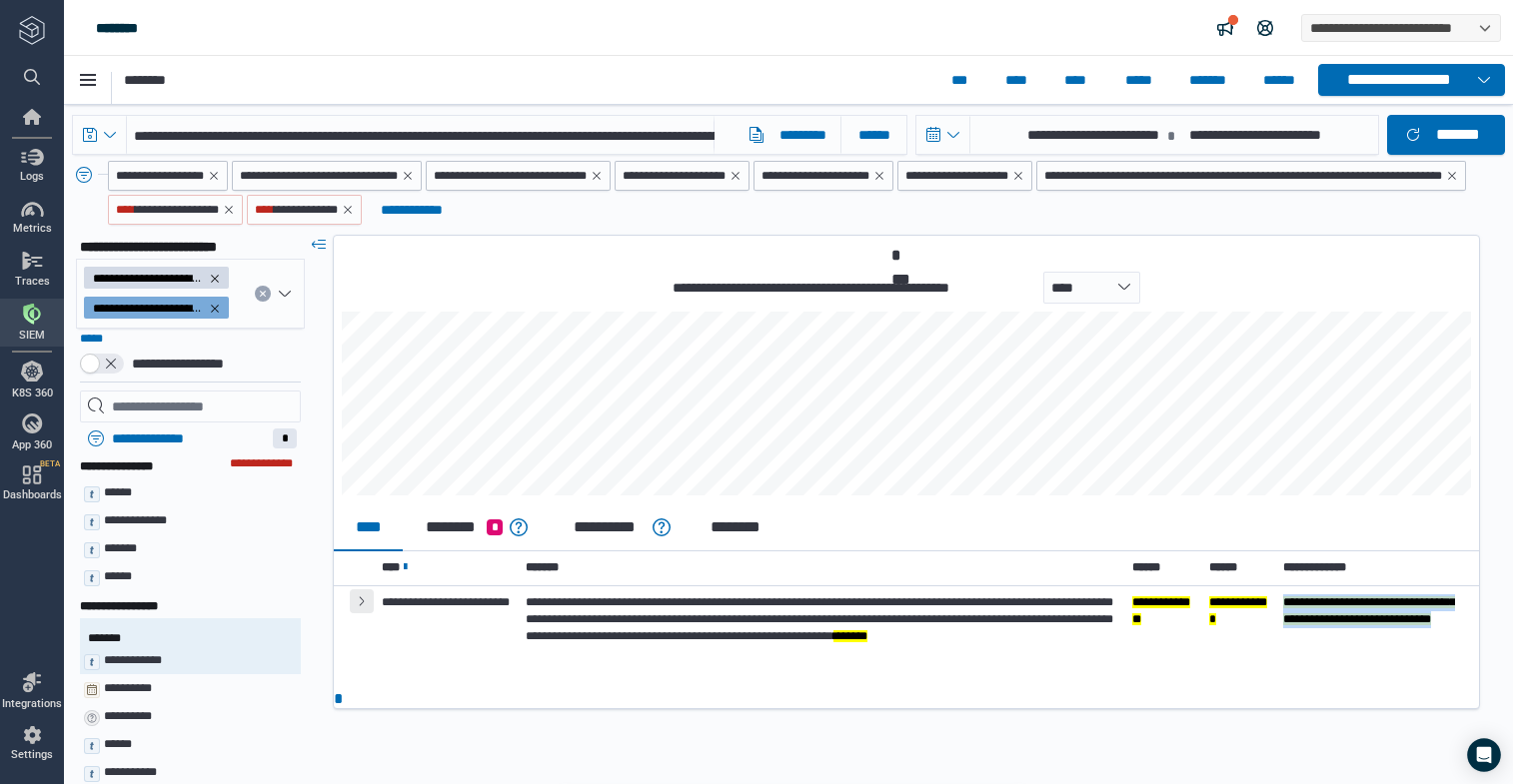 click 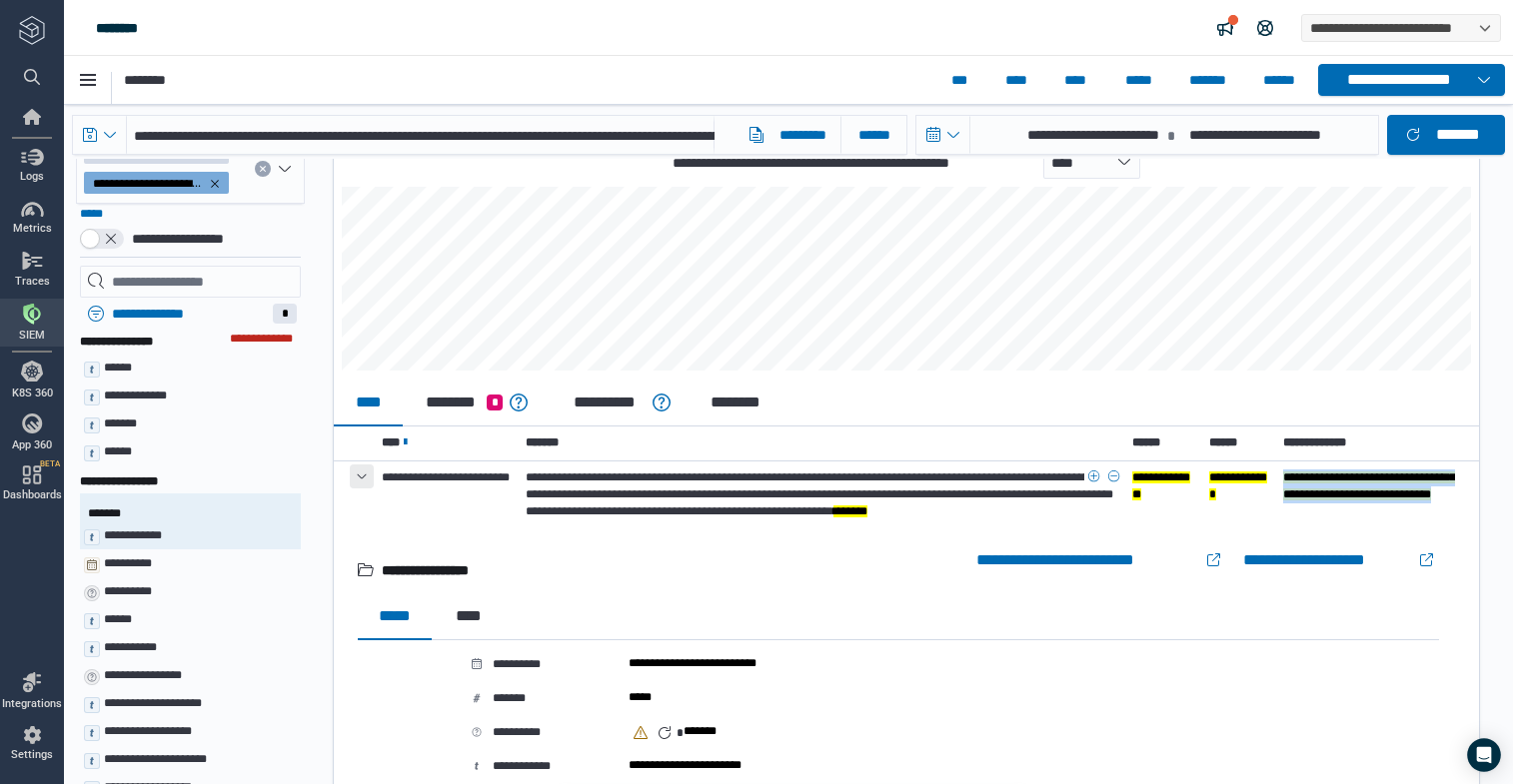 scroll, scrollTop: 0, scrollLeft: 0, axis: both 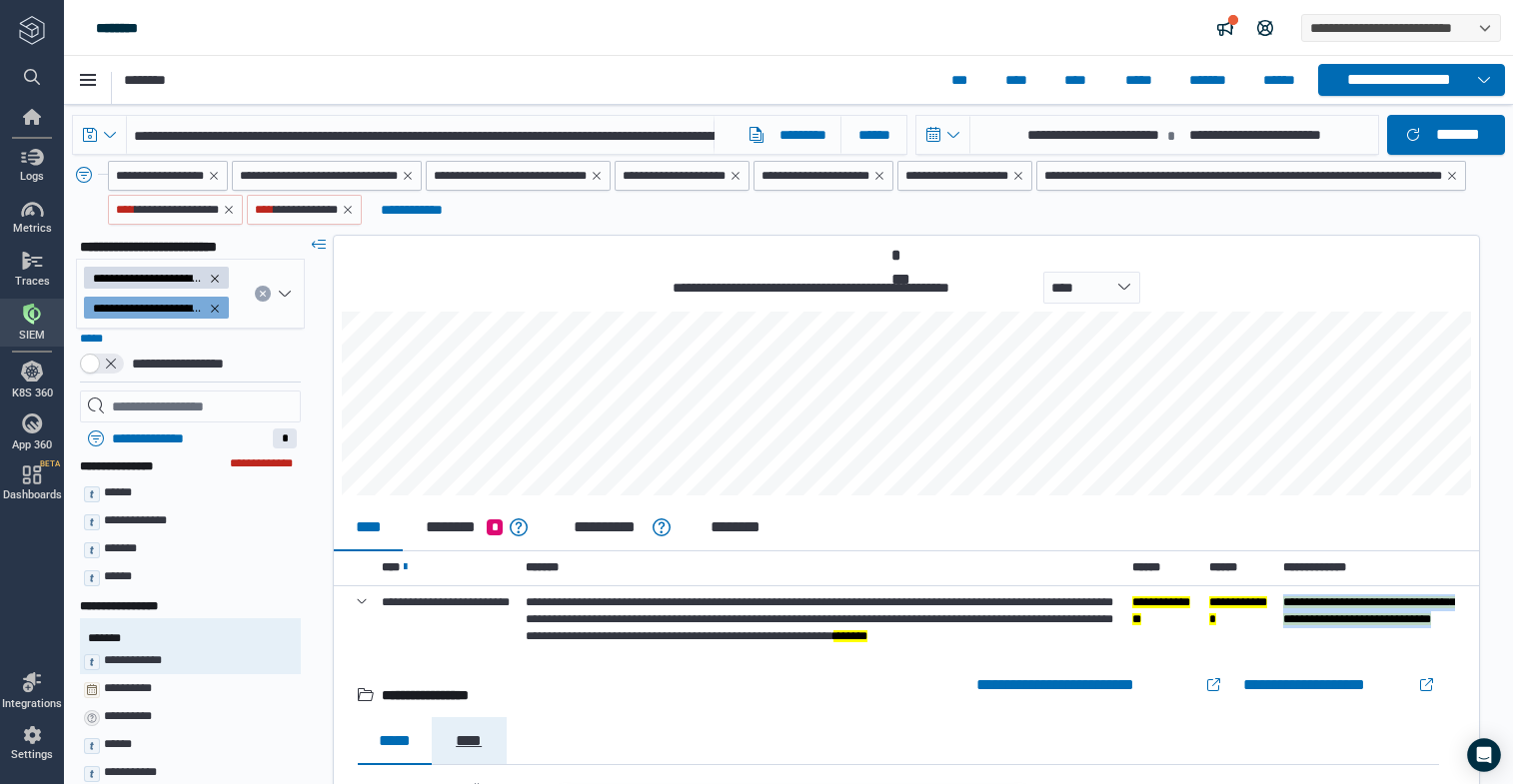 click on "****" at bounding box center [469, 741] 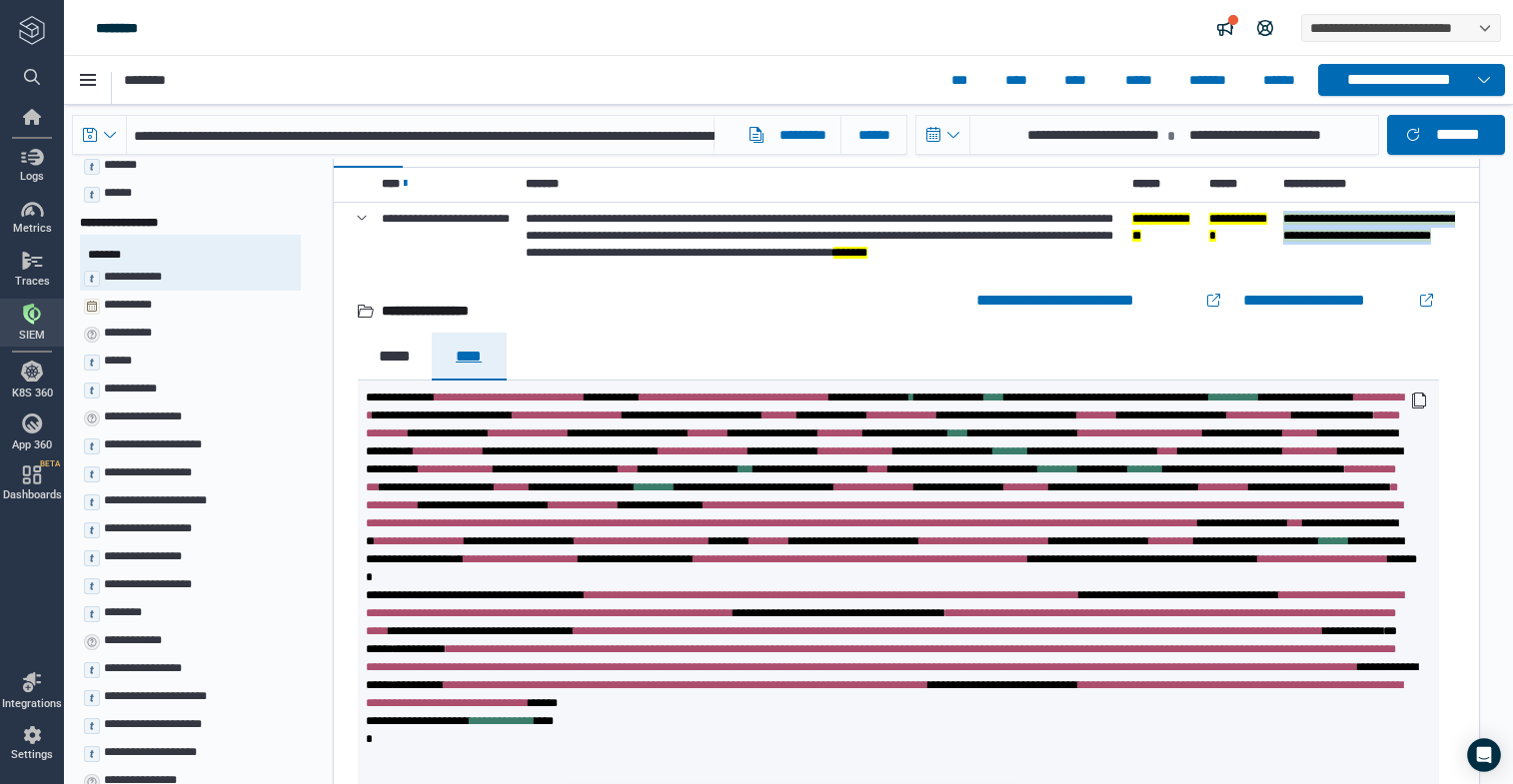 scroll, scrollTop: 399, scrollLeft: 0, axis: vertical 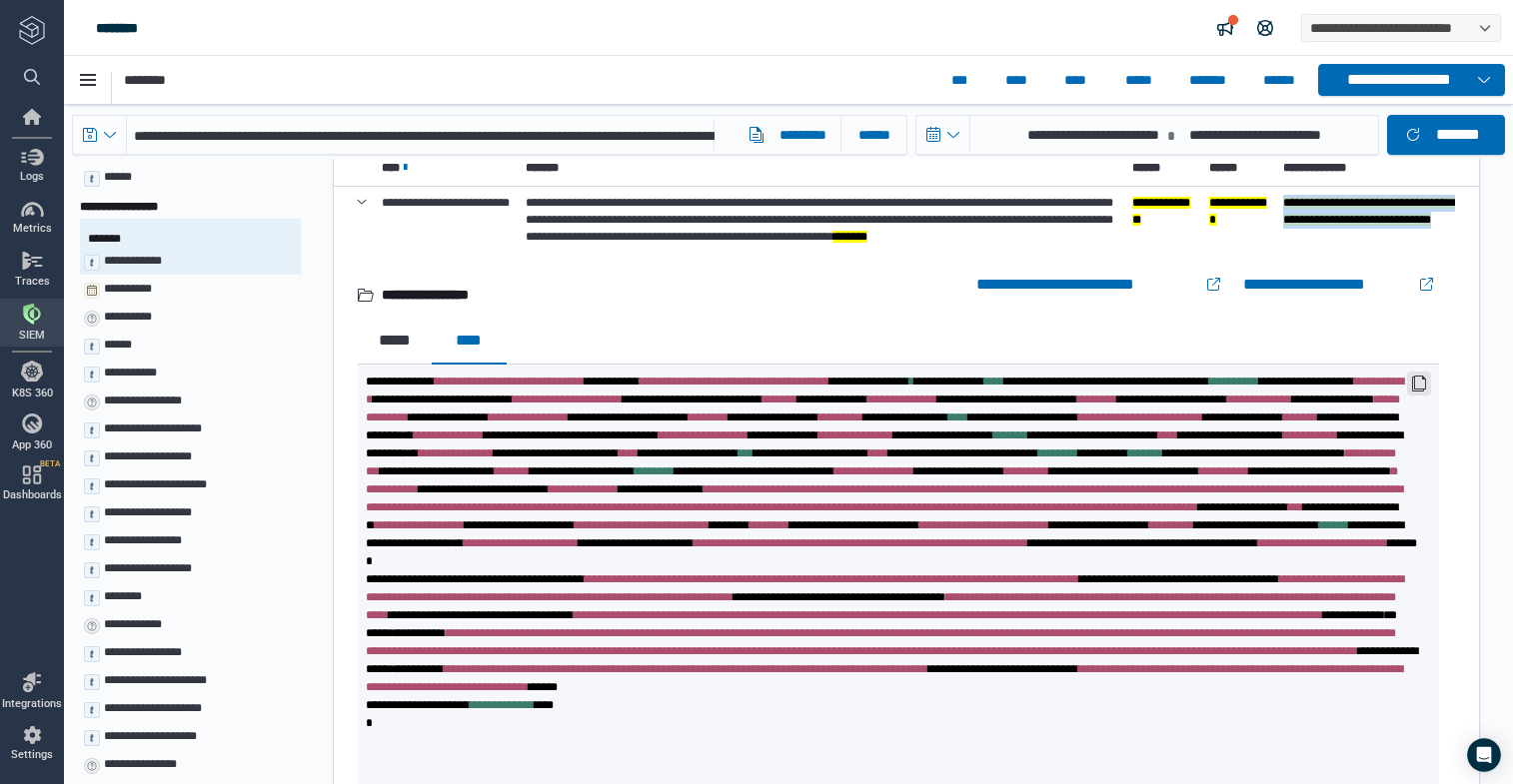 click at bounding box center (1419, 384) 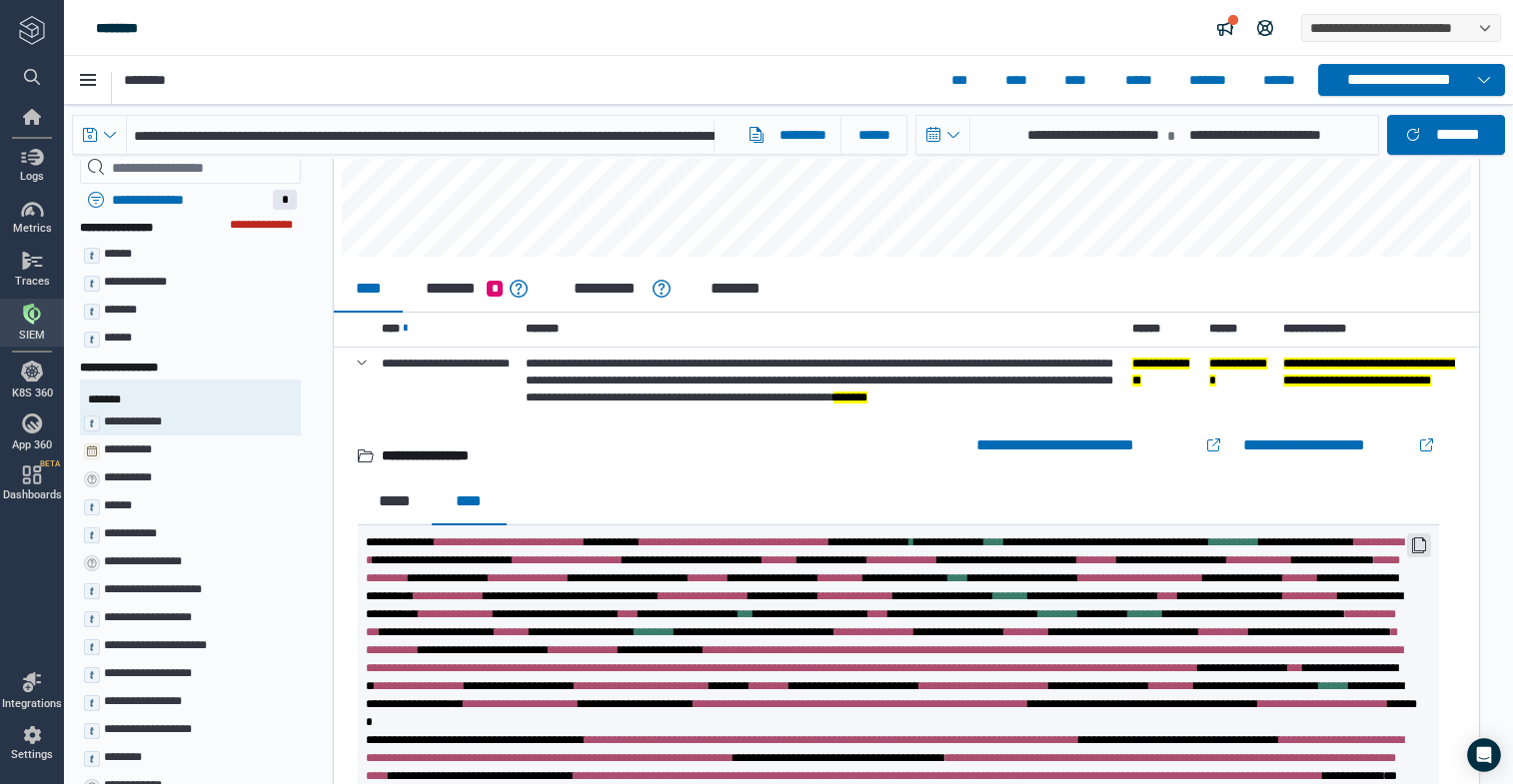 scroll, scrollTop: 235, scrollLeft: 0, axis: vertical 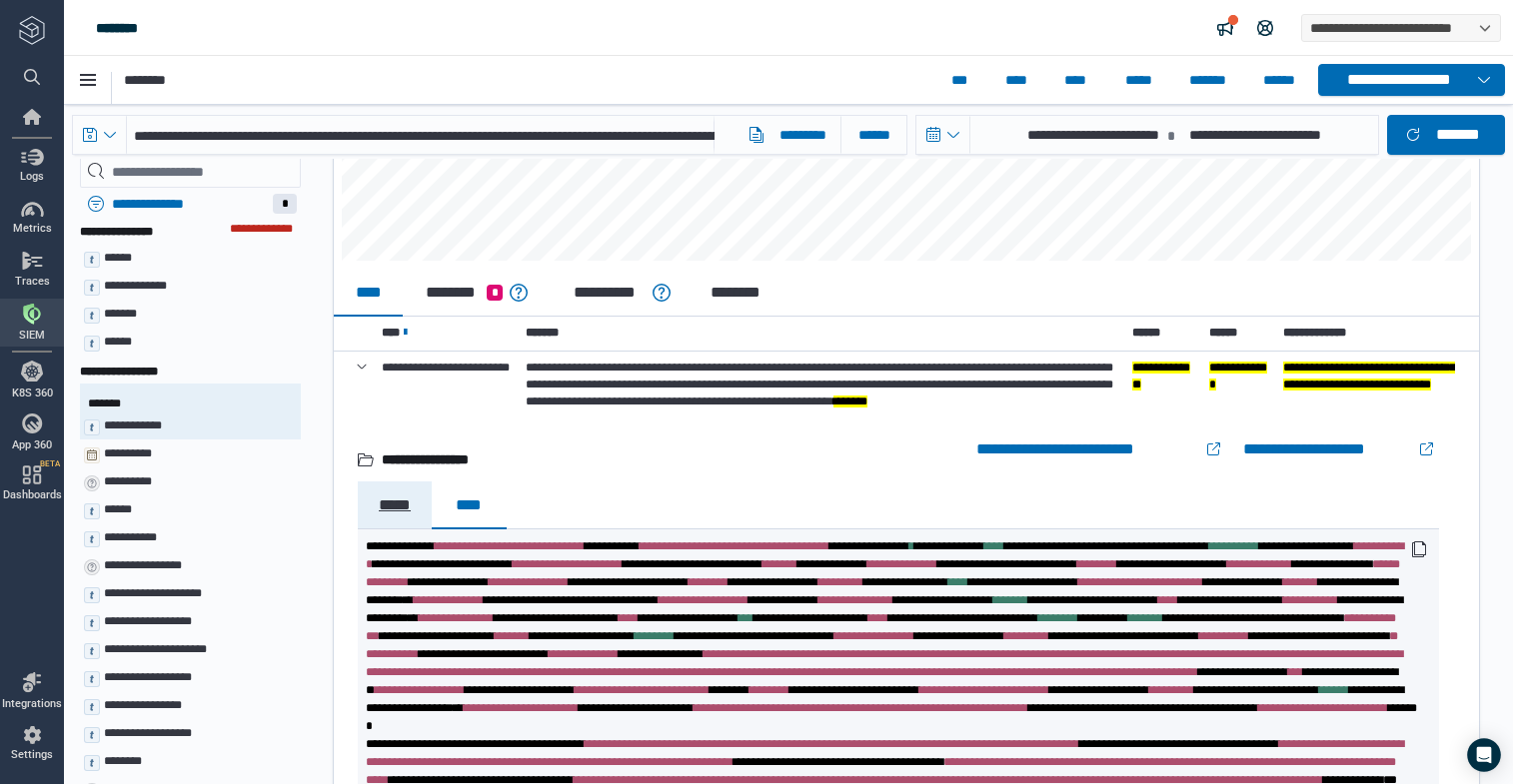 click on "*****" at bounding box center [394, 505] 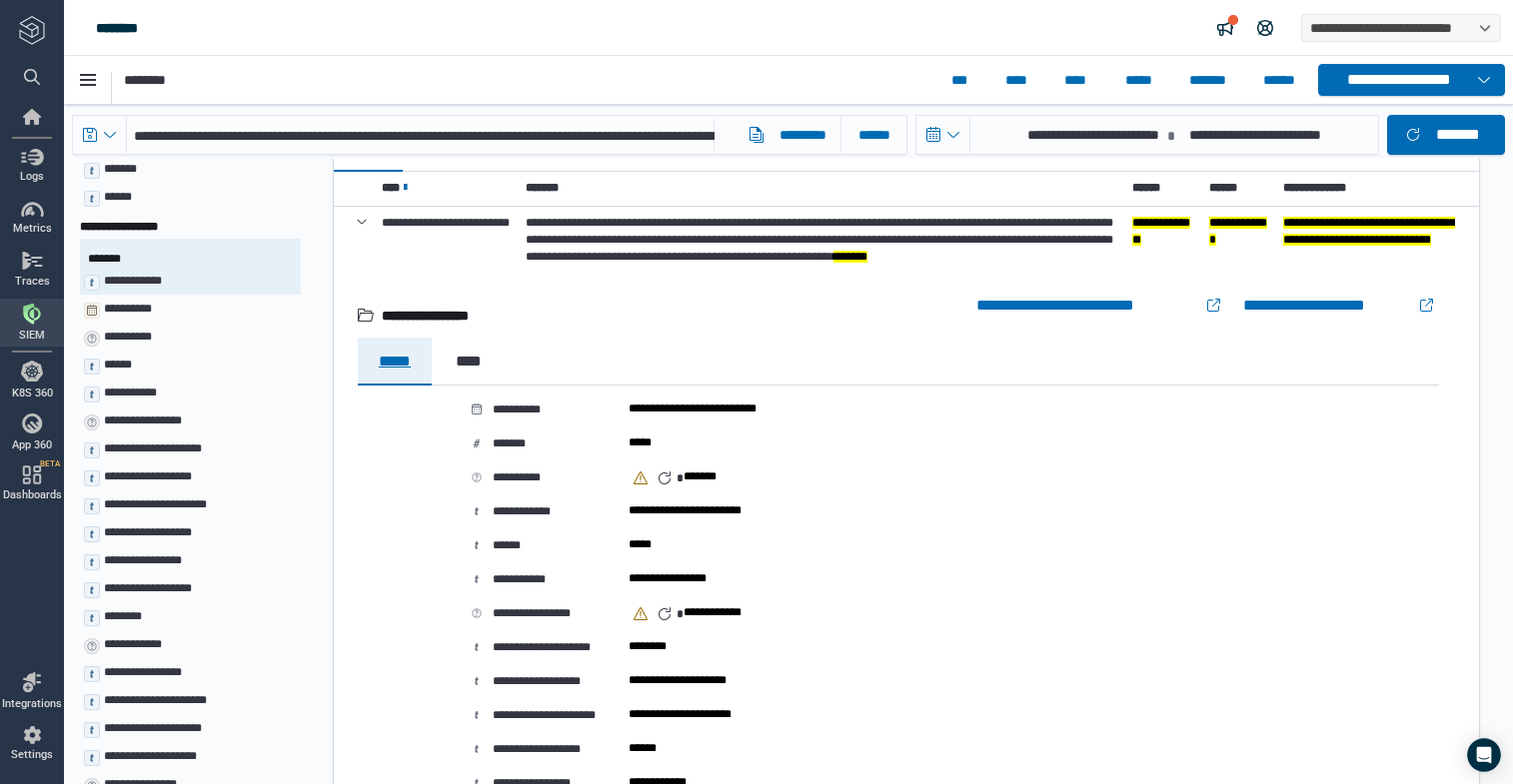 scroll, scrollTop: 381, scrollLeft: 0, axis: vertical 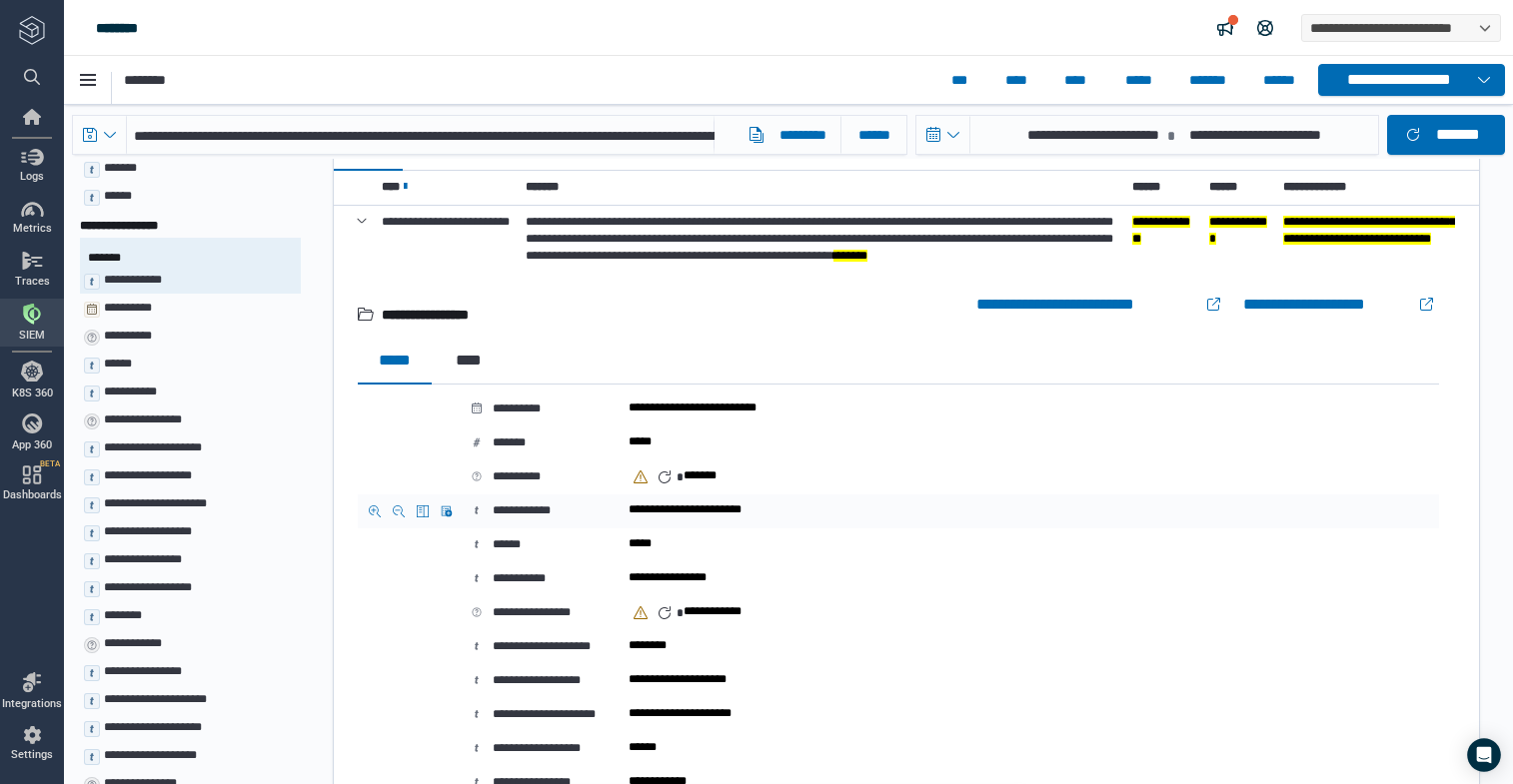 click on "**********" at bounding box center [711, 508] 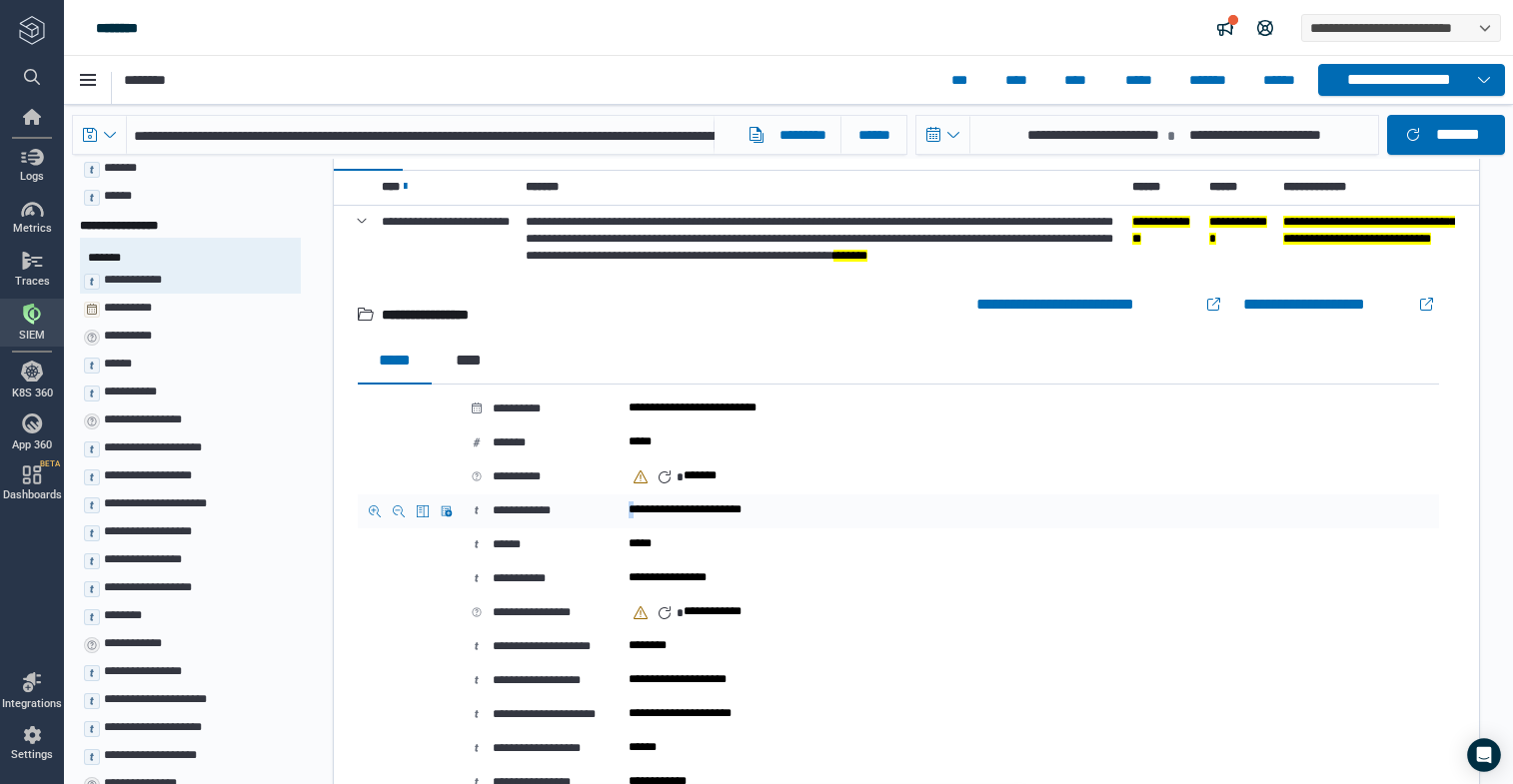 click on "**********" at bounding box center [711, 508] 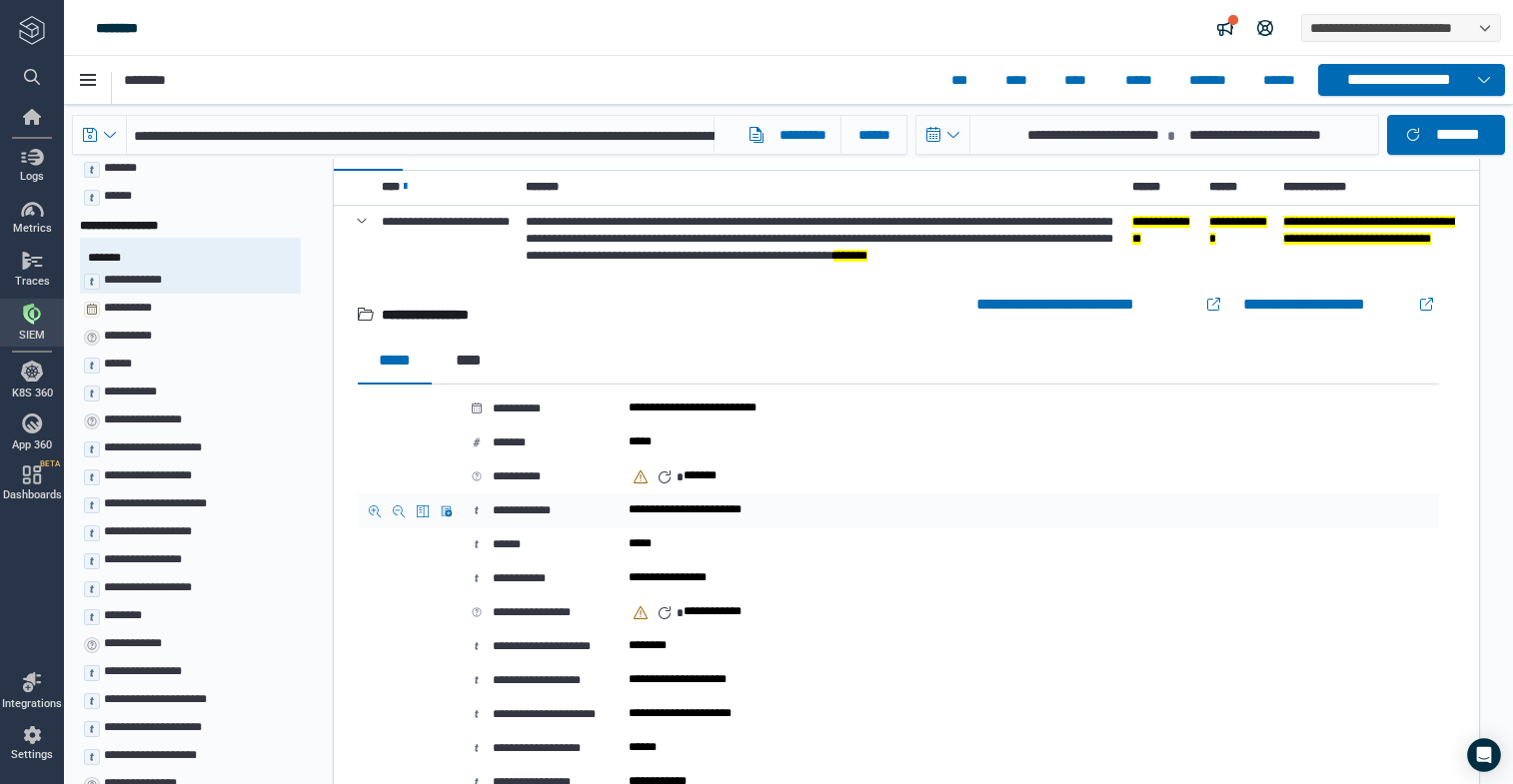 click on "**********" at bounding box center [1031, 511] 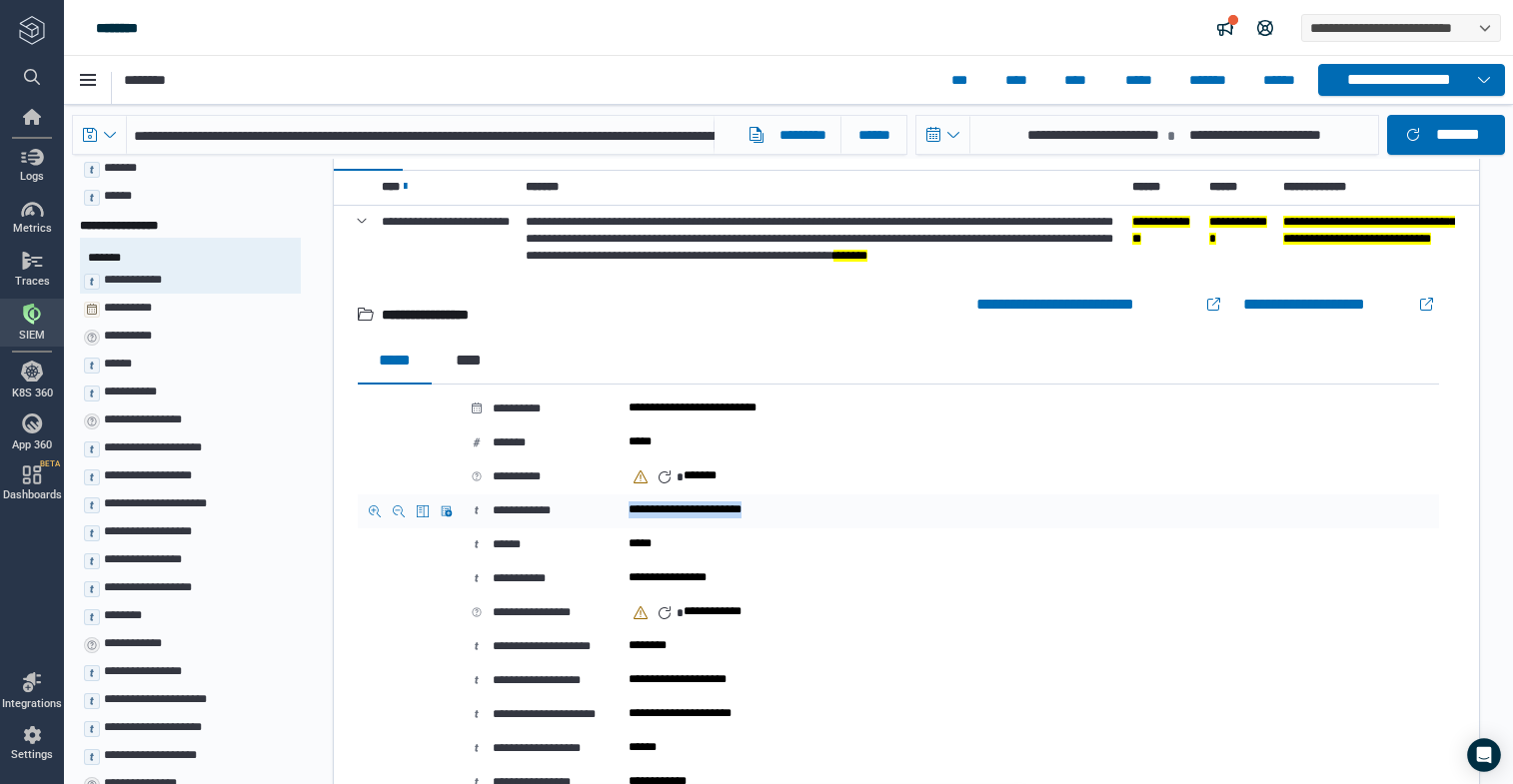drag, startPoint x: 660, startPoint y: 538, endPoint x: 847, endPoint y: 540, distance: 187.01069 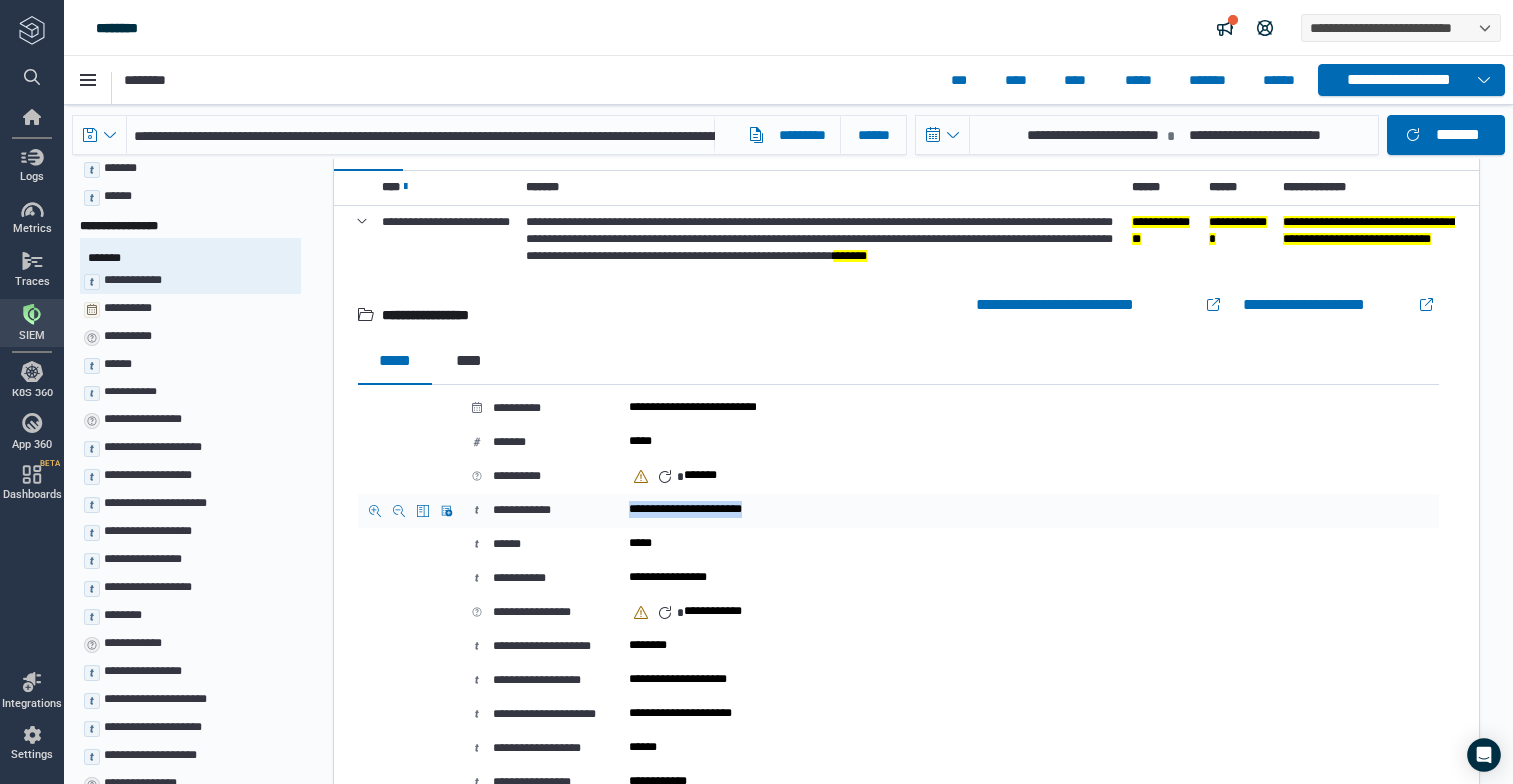 copy on "**********" 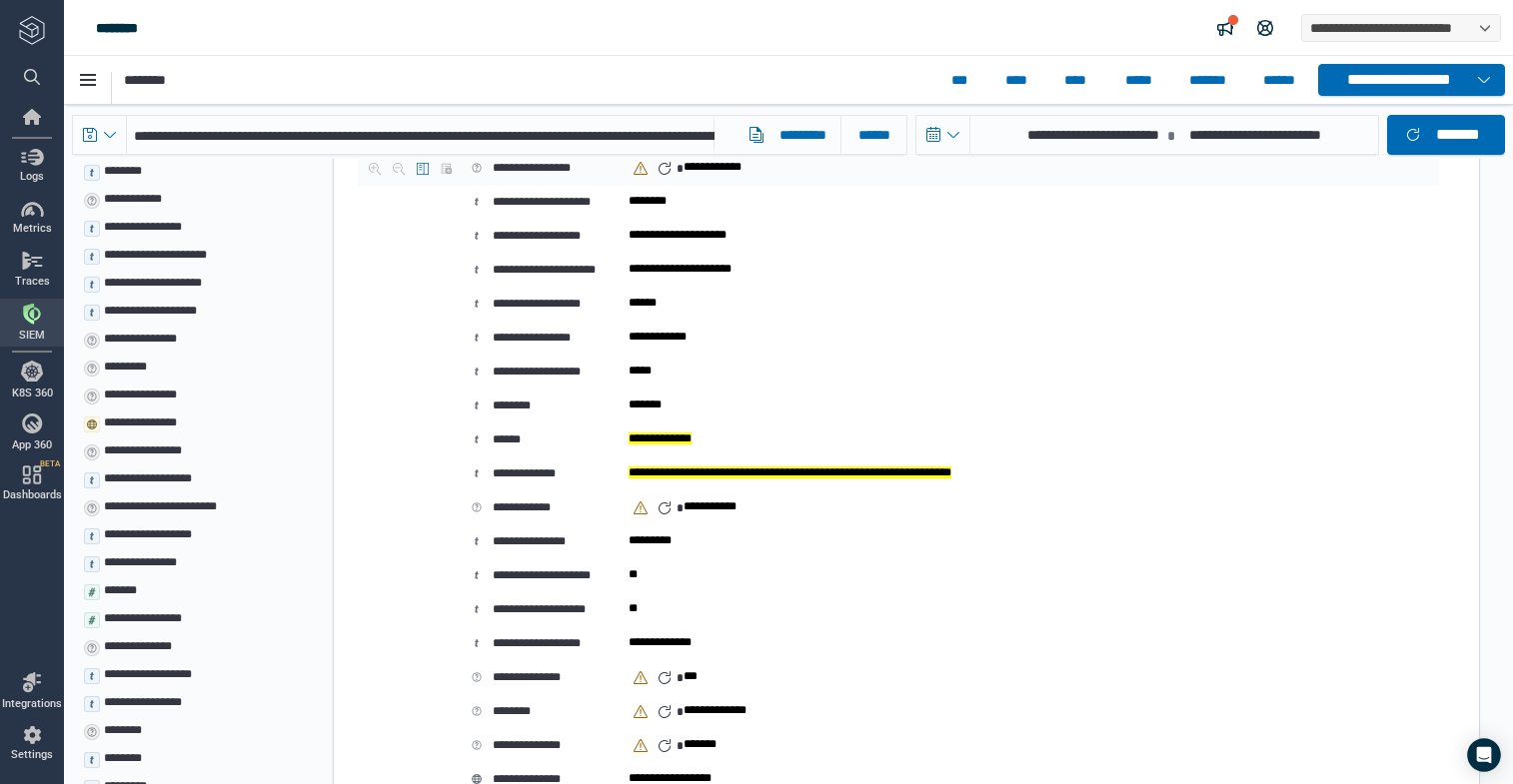 scroll, scrollTop: 826, scrollLeft: 0, axis: vertical 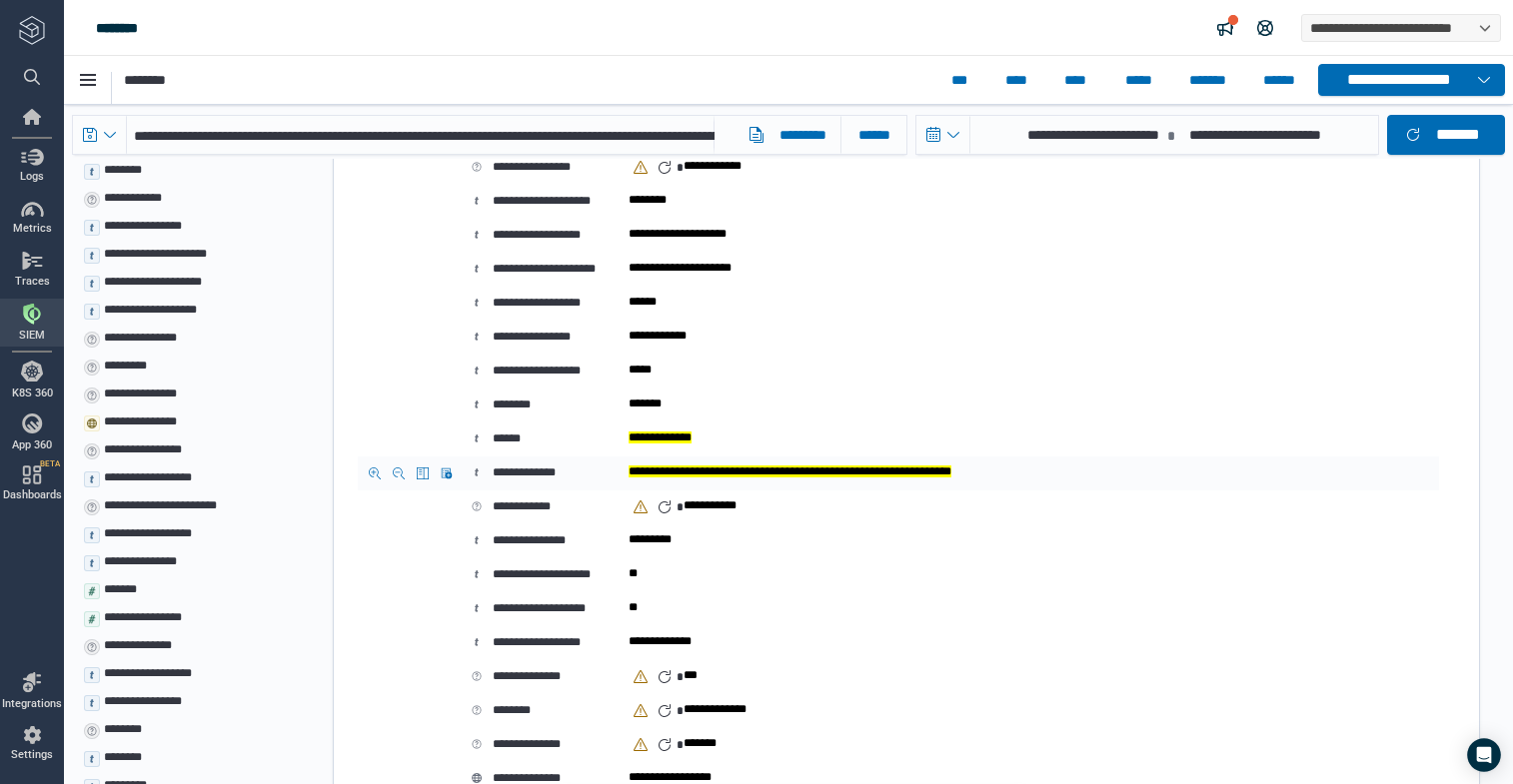 click on "**********" at bounding box center (789, 471) 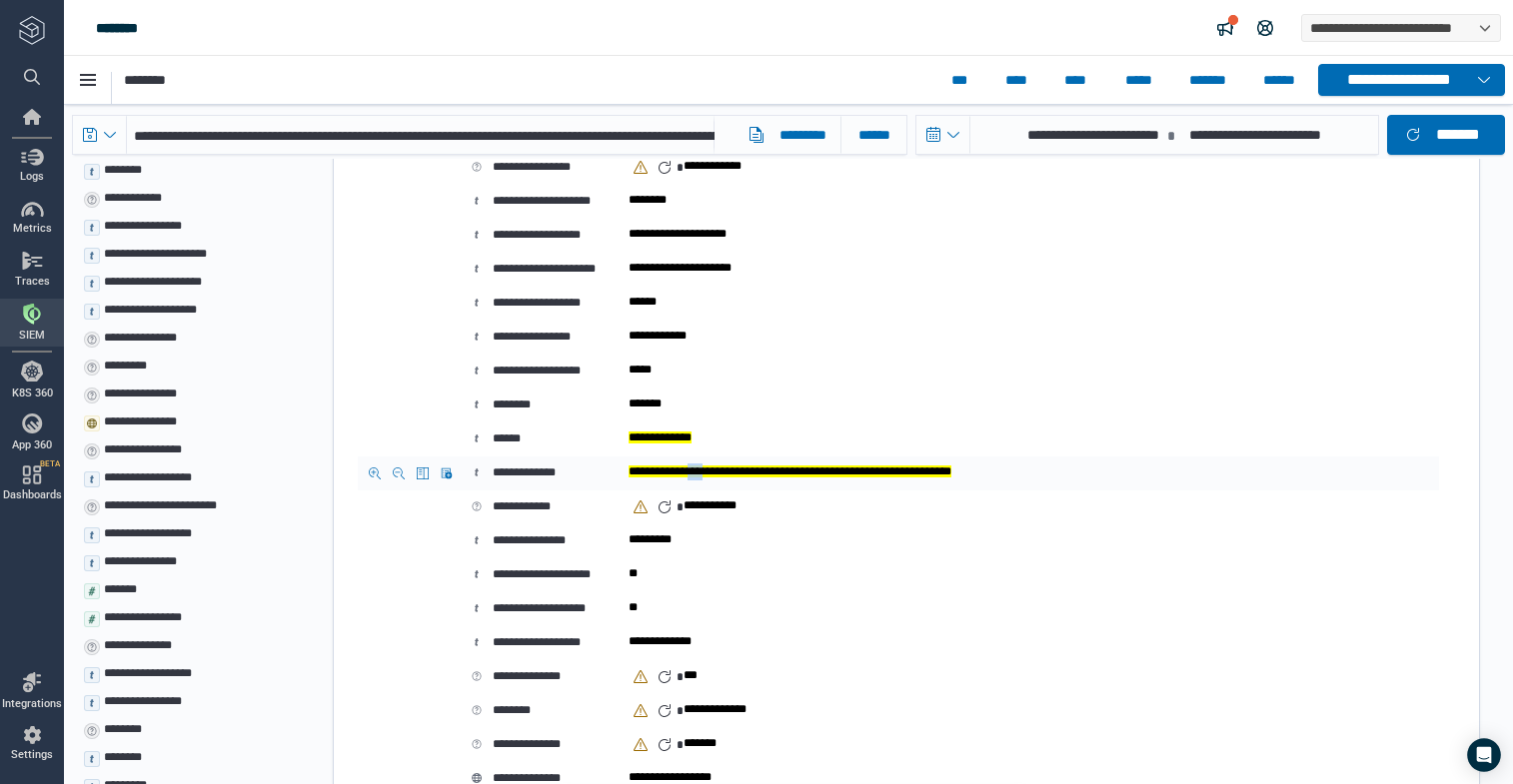 click on "**********" at bounding box center [789, 471] 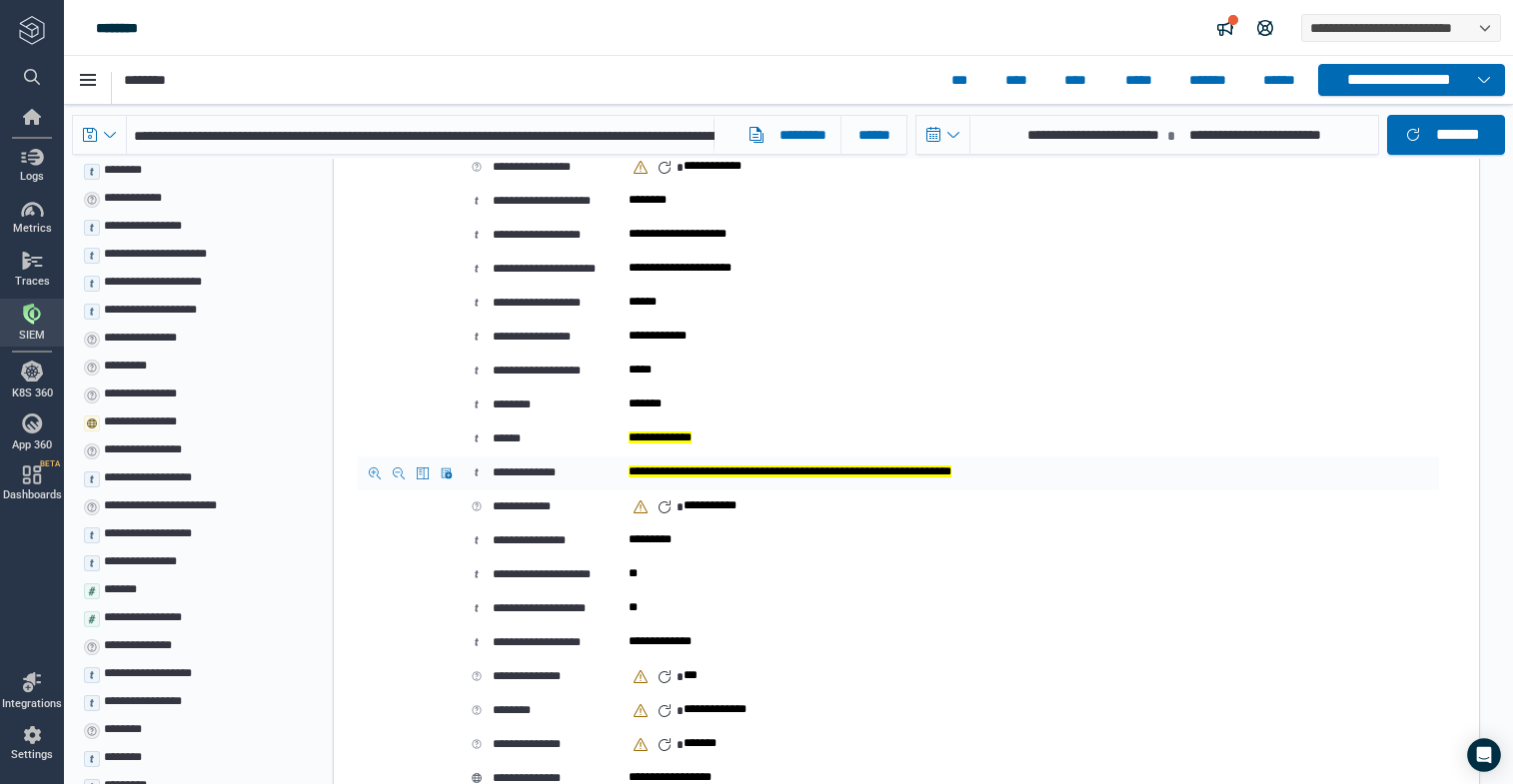 drag, startPoint x: 744, startPoint y: 505, endPoint x: 669, endPoint y: 505, distance: 75 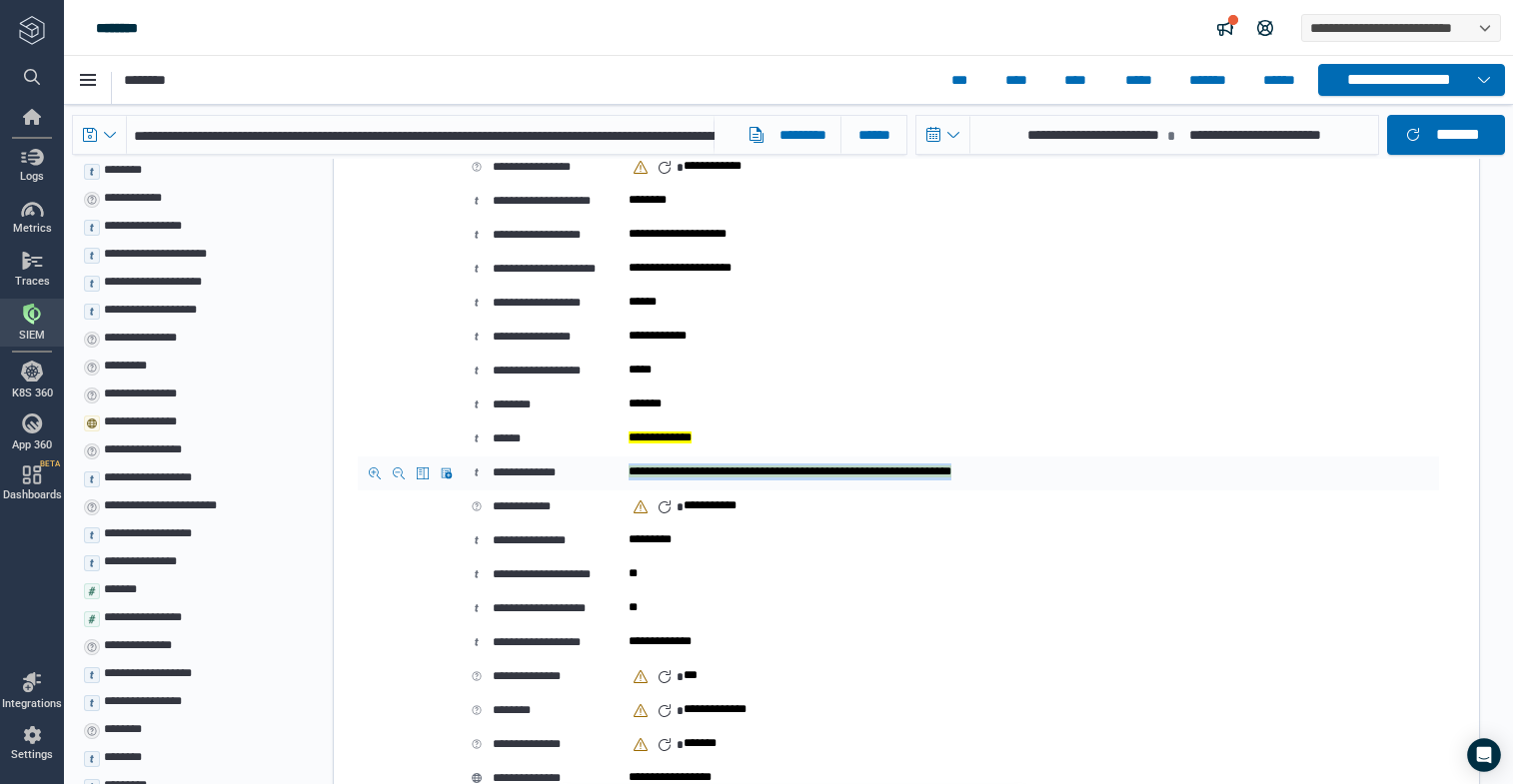 drag, startPoint x: 661, startPoint y: 504, endPoint x: 1127, endPoint y: 496, distance: 466.0687 